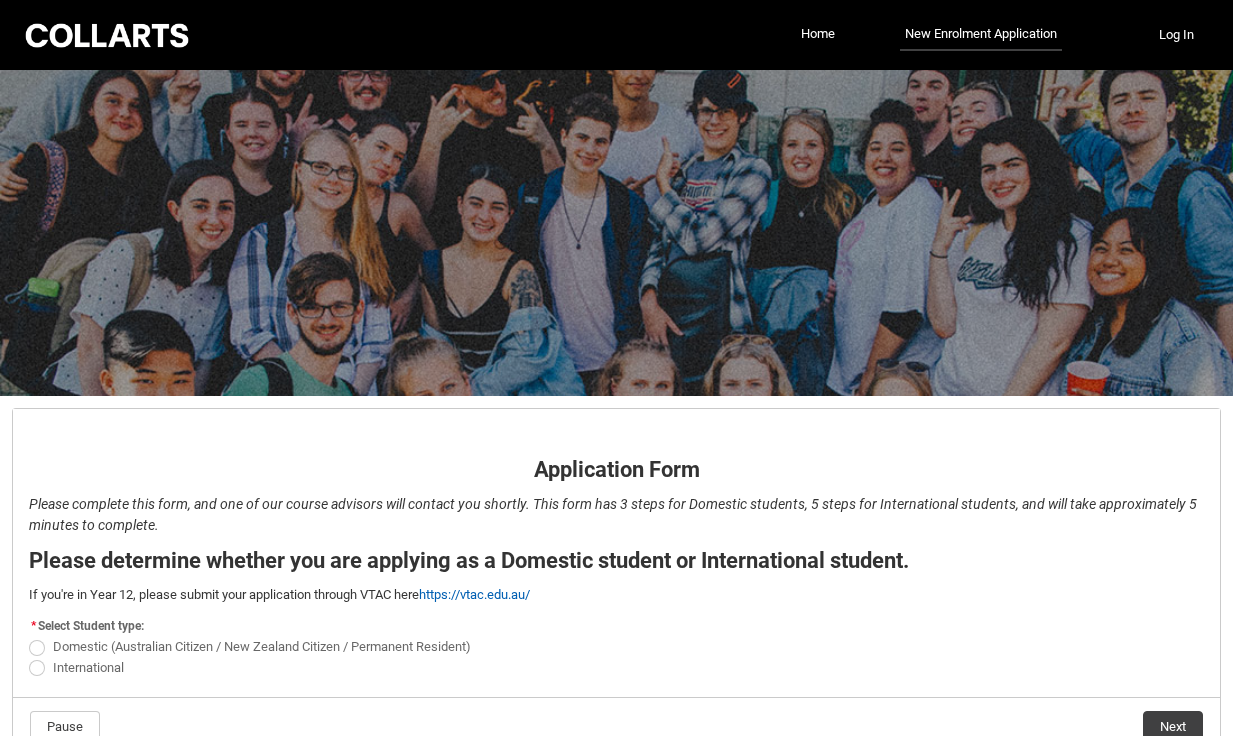 scroll, scrollTop: 0, scrollLeft: 0, axis: both 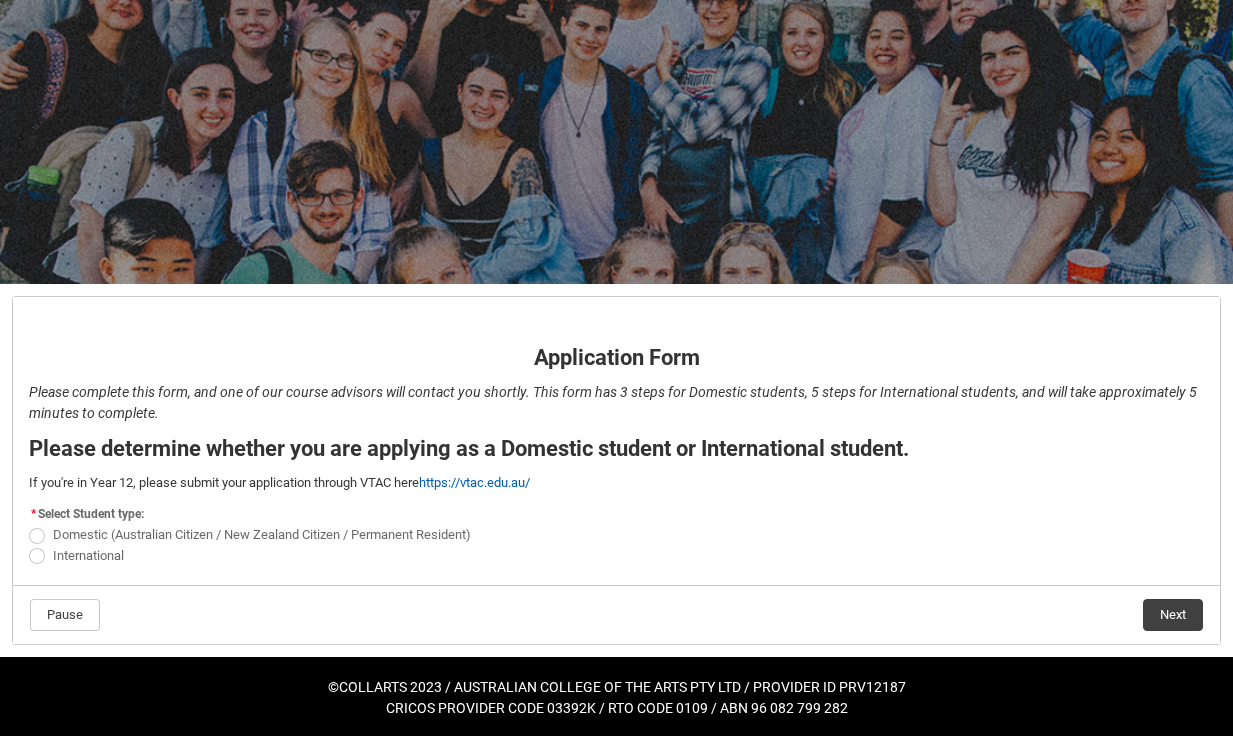 click on "Domestic (Australian Citizen / New Zealand Citizen / Permanent Resident)" at bounding box center [254, 534] 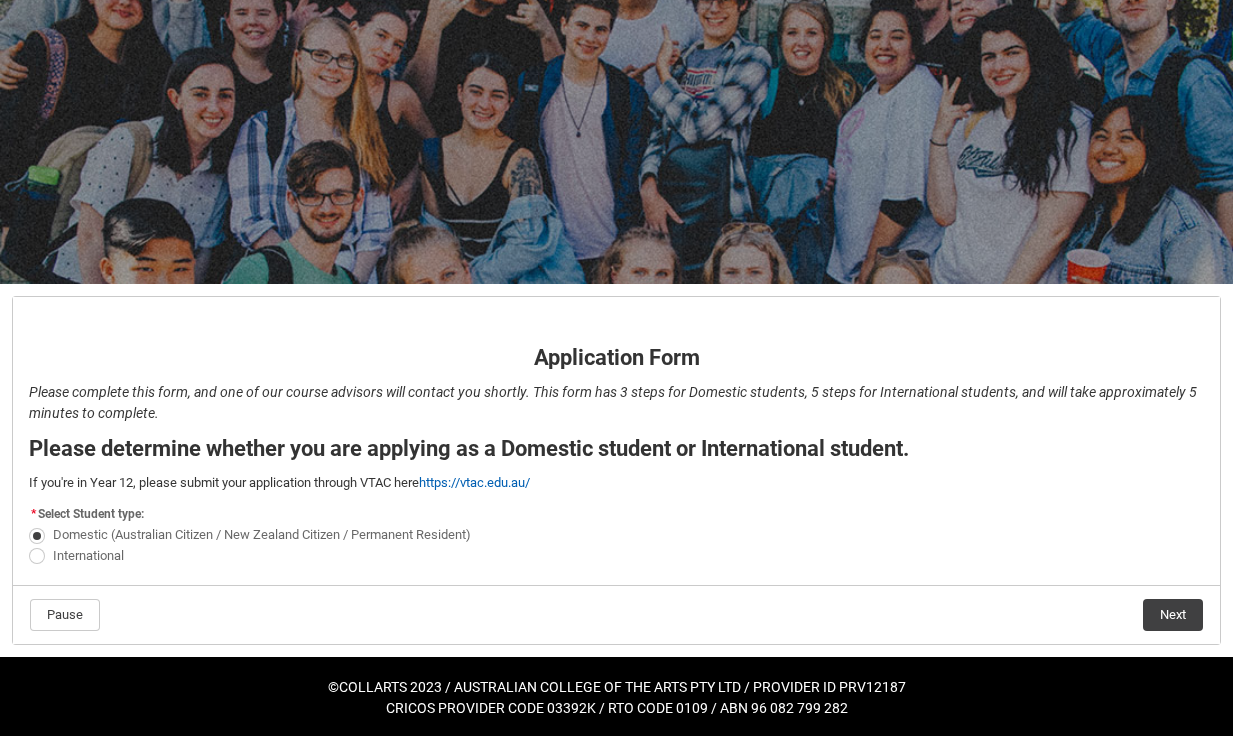 click on "Next" 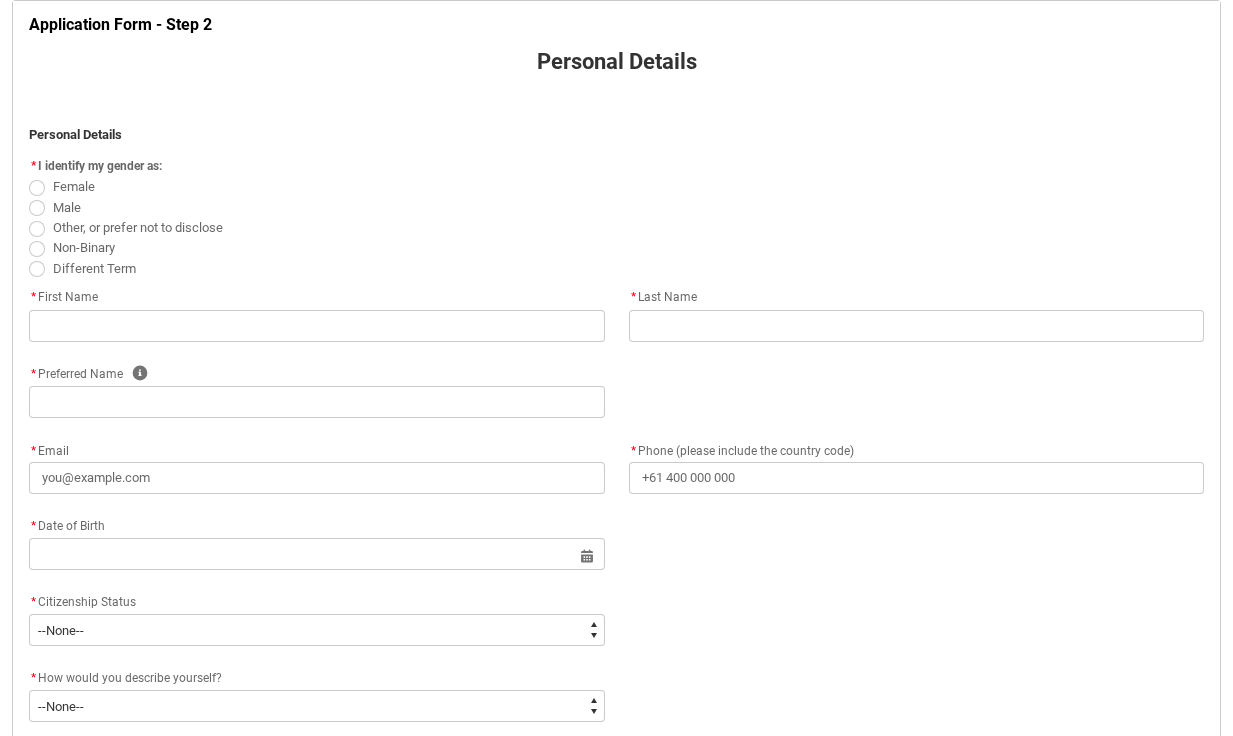scroll, scrollTop: 411, scrollLeft: 0, axis: vertical 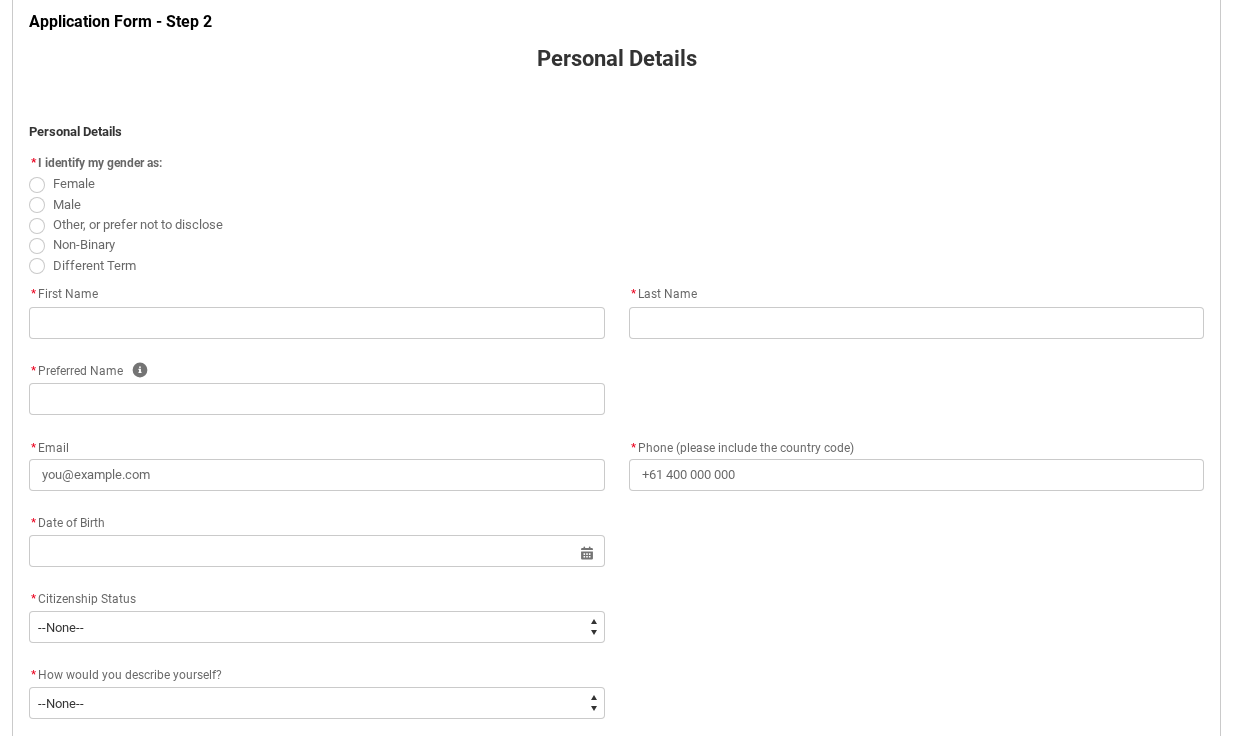 click at bounding box center (37, 205) 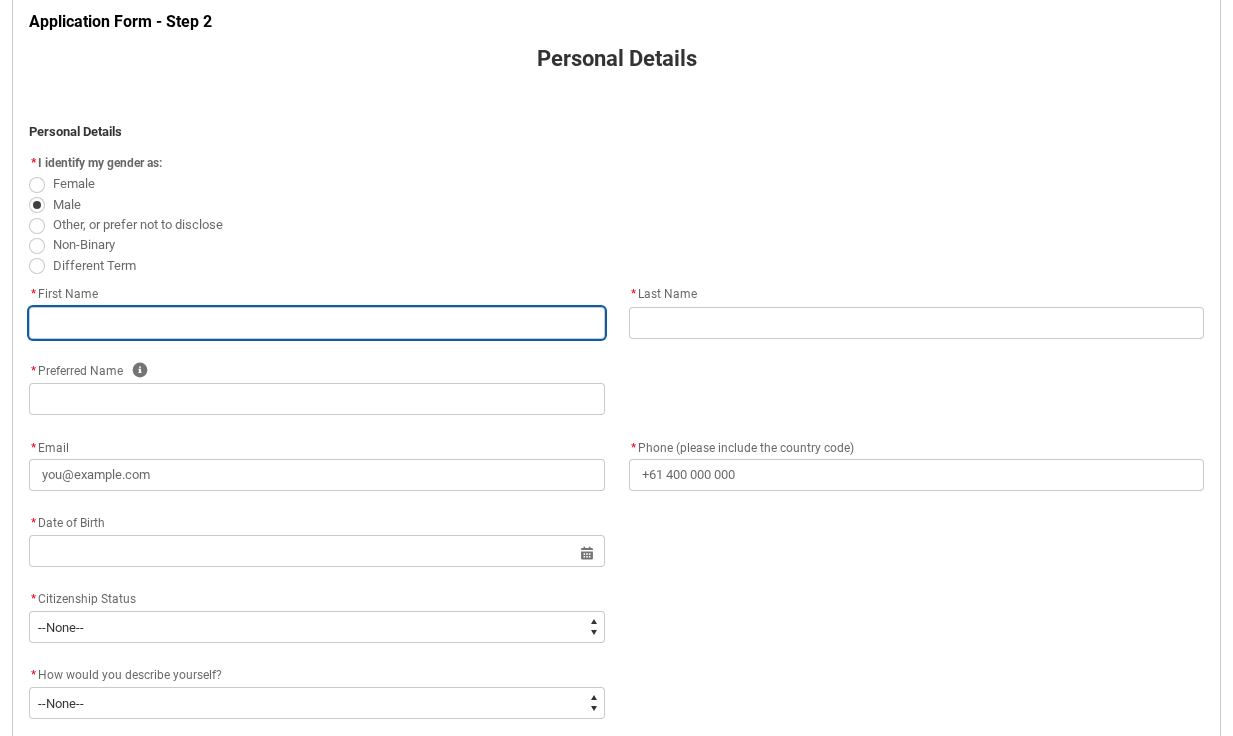 type on "D" 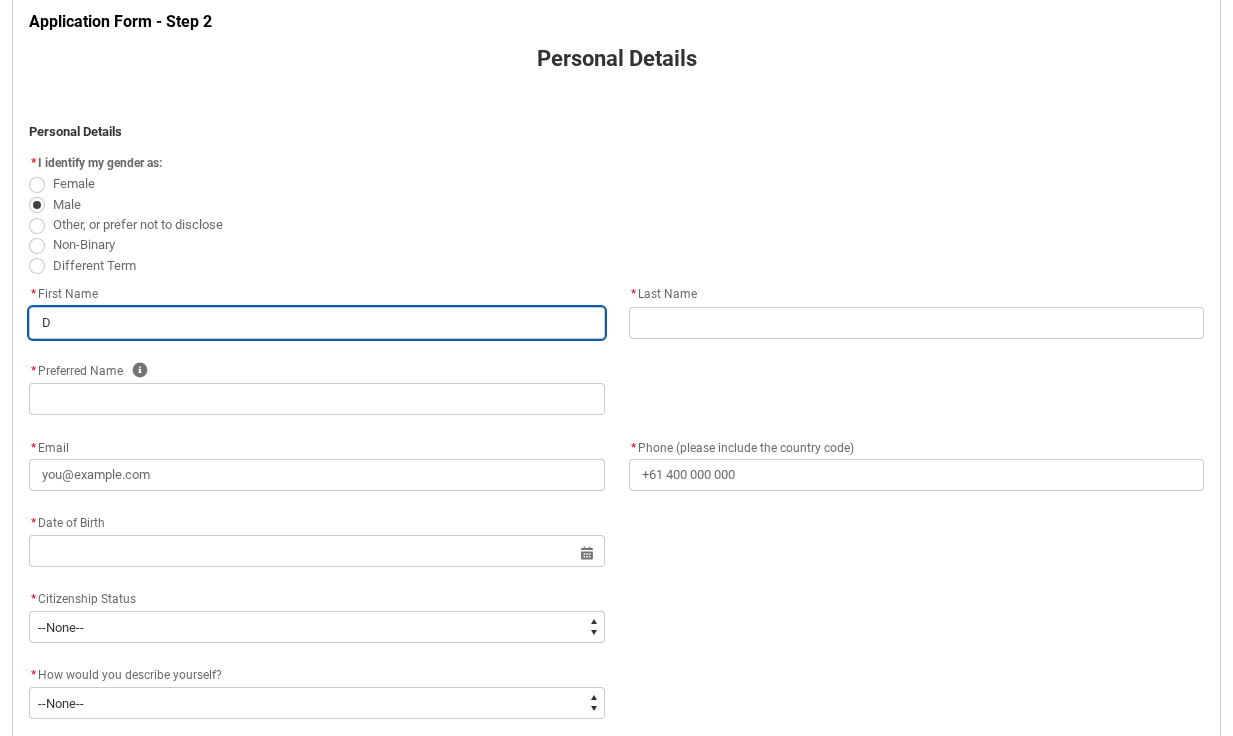 type on "Da" 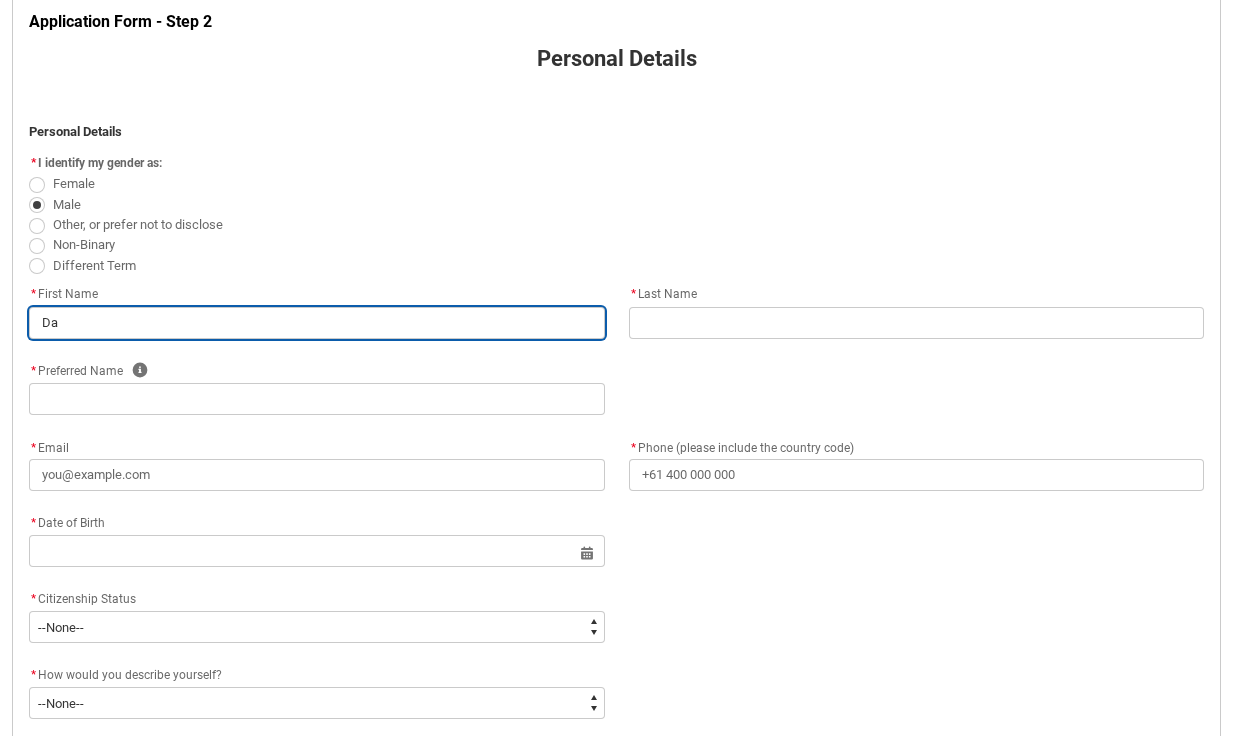 type on "[FIRST]" 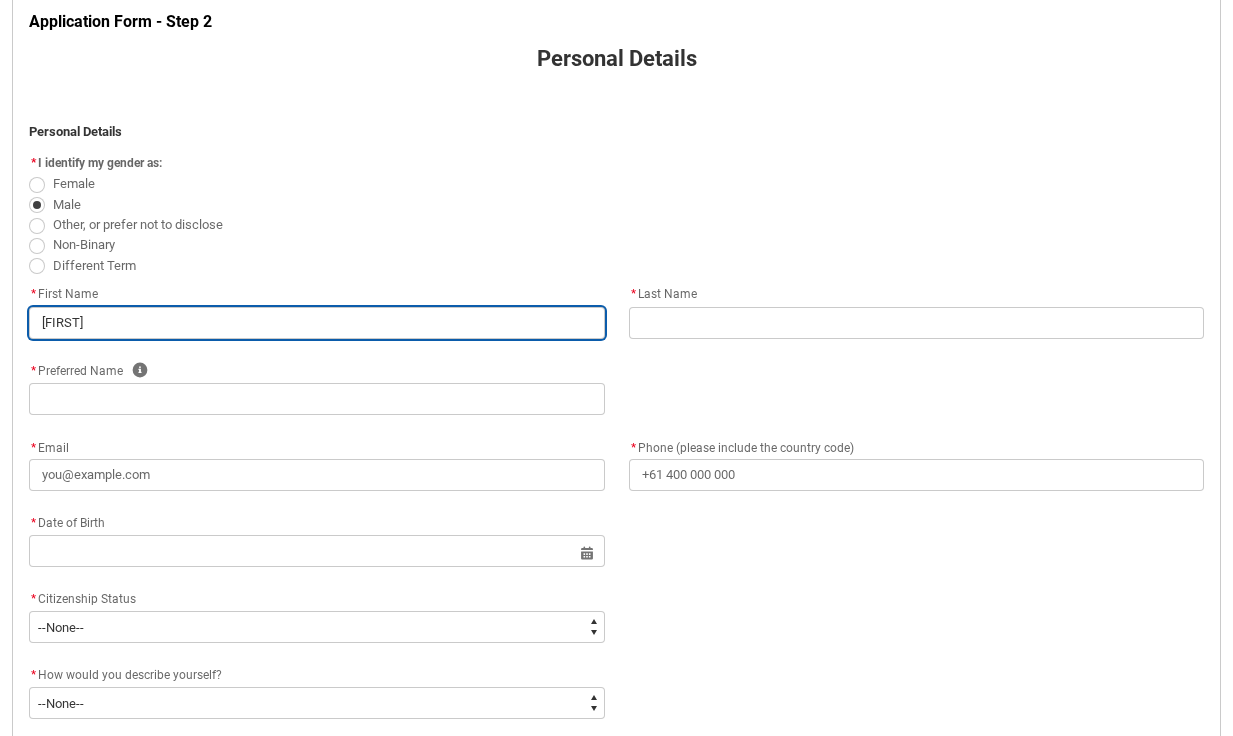 type on "[FIRST]" 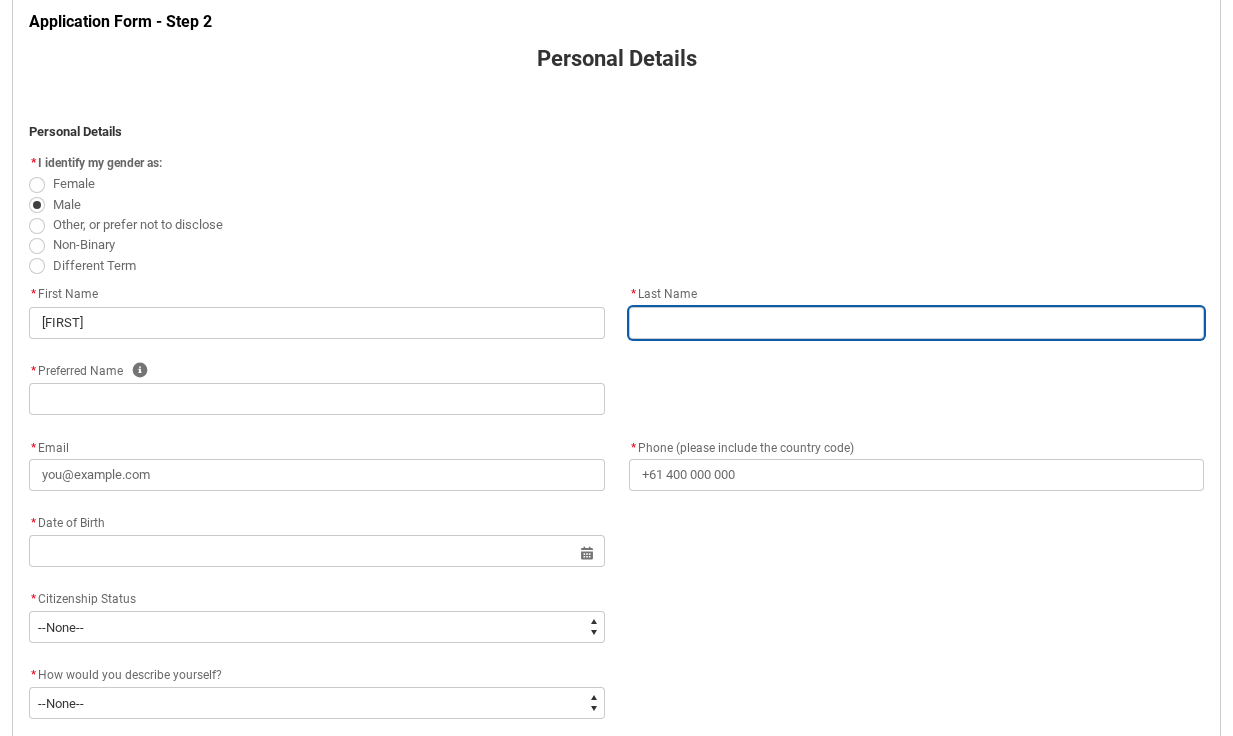 type on "S" 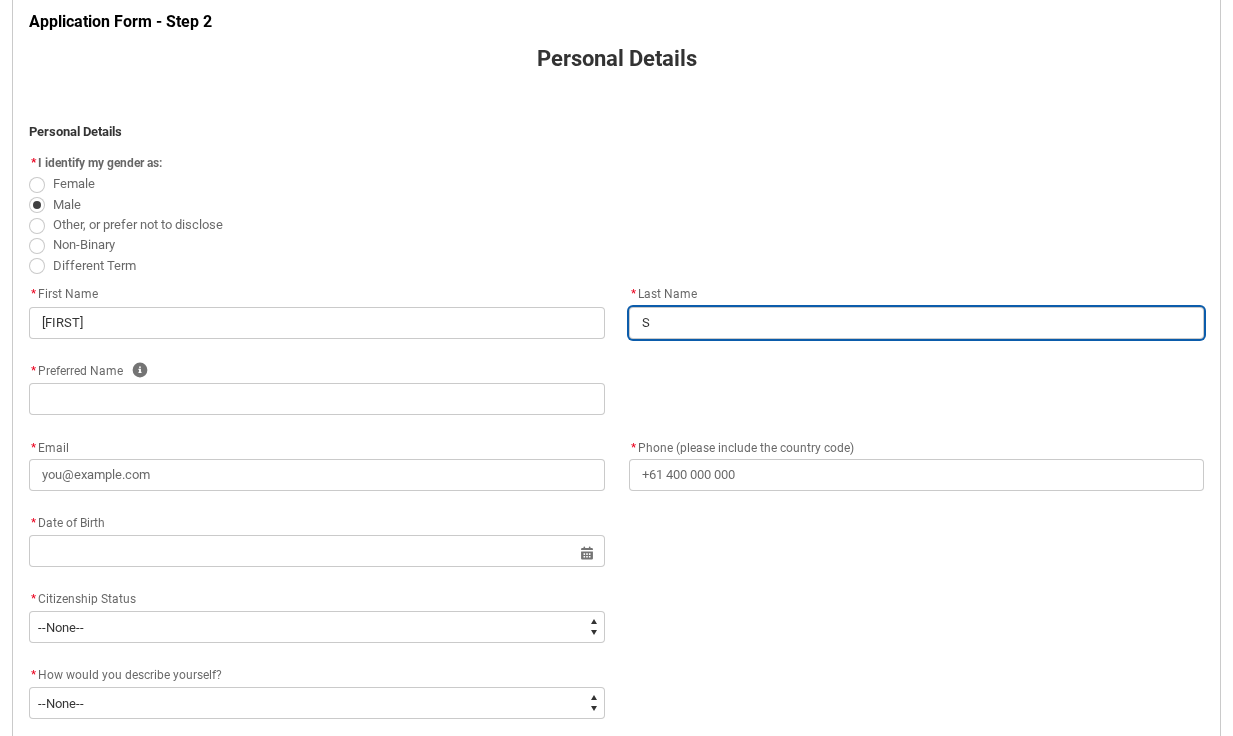 type on "Se" 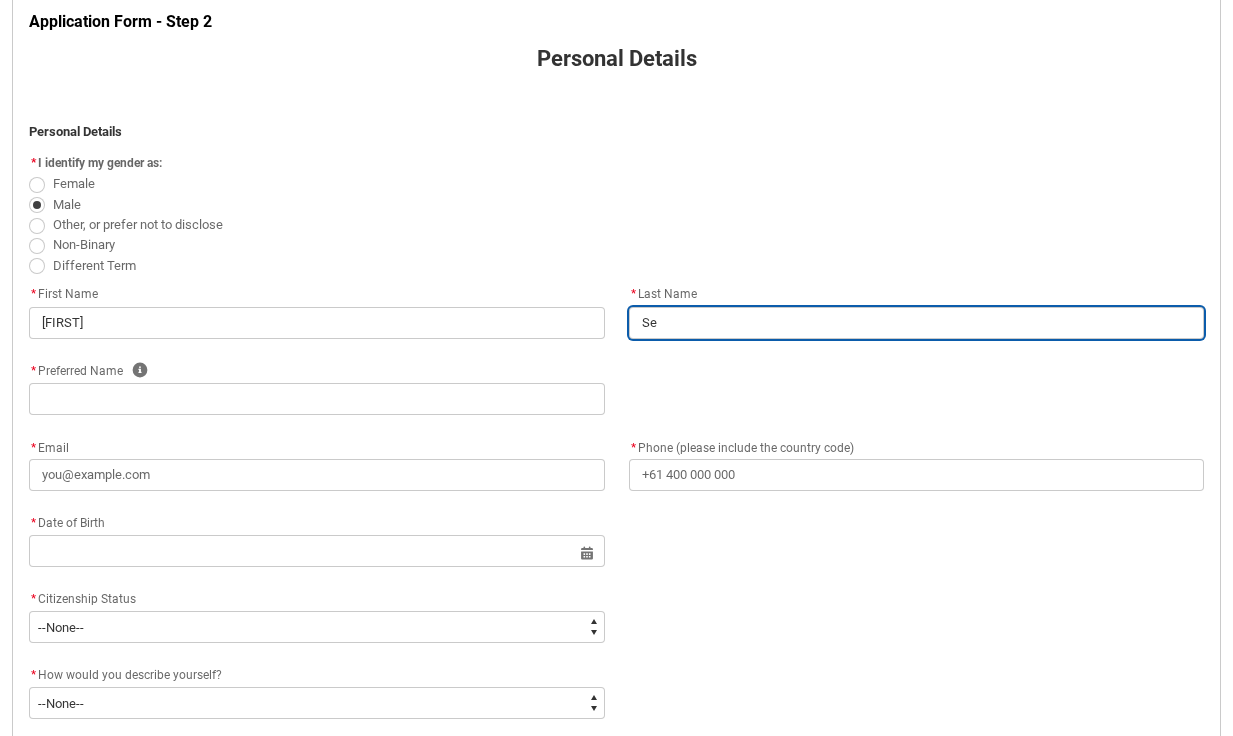 type on "Sed" 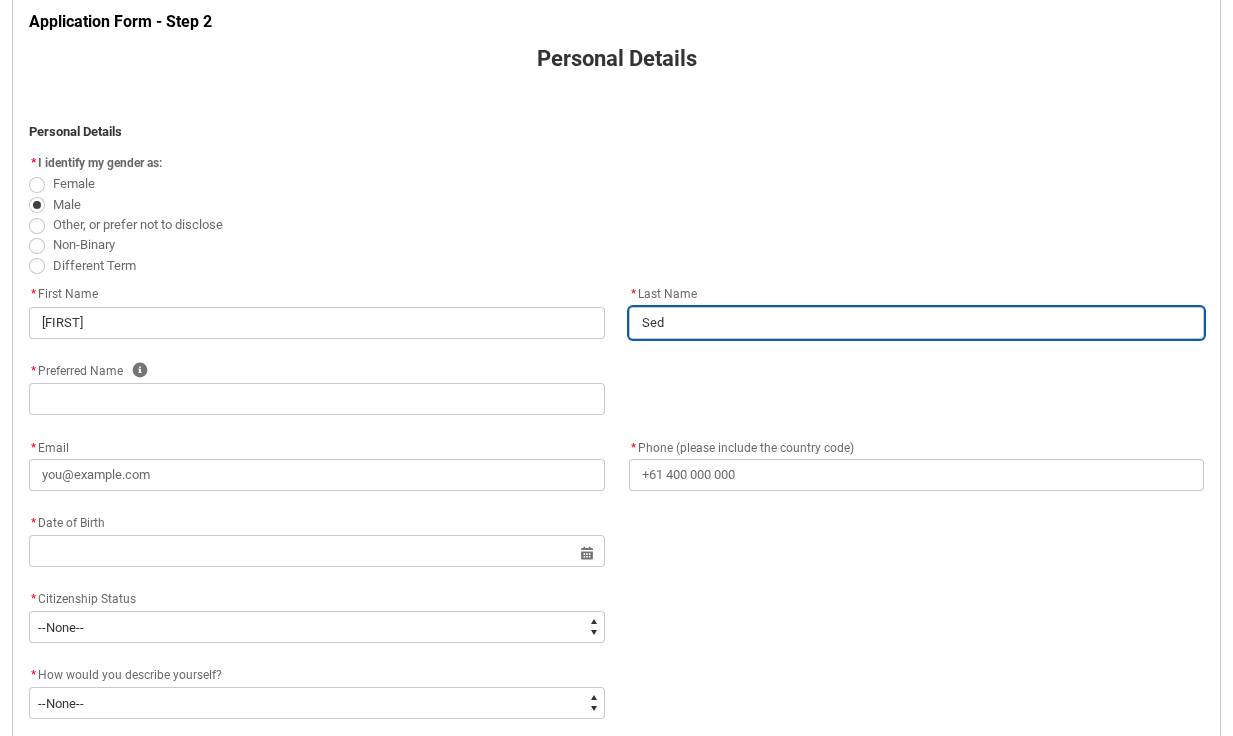type on "Sedo" 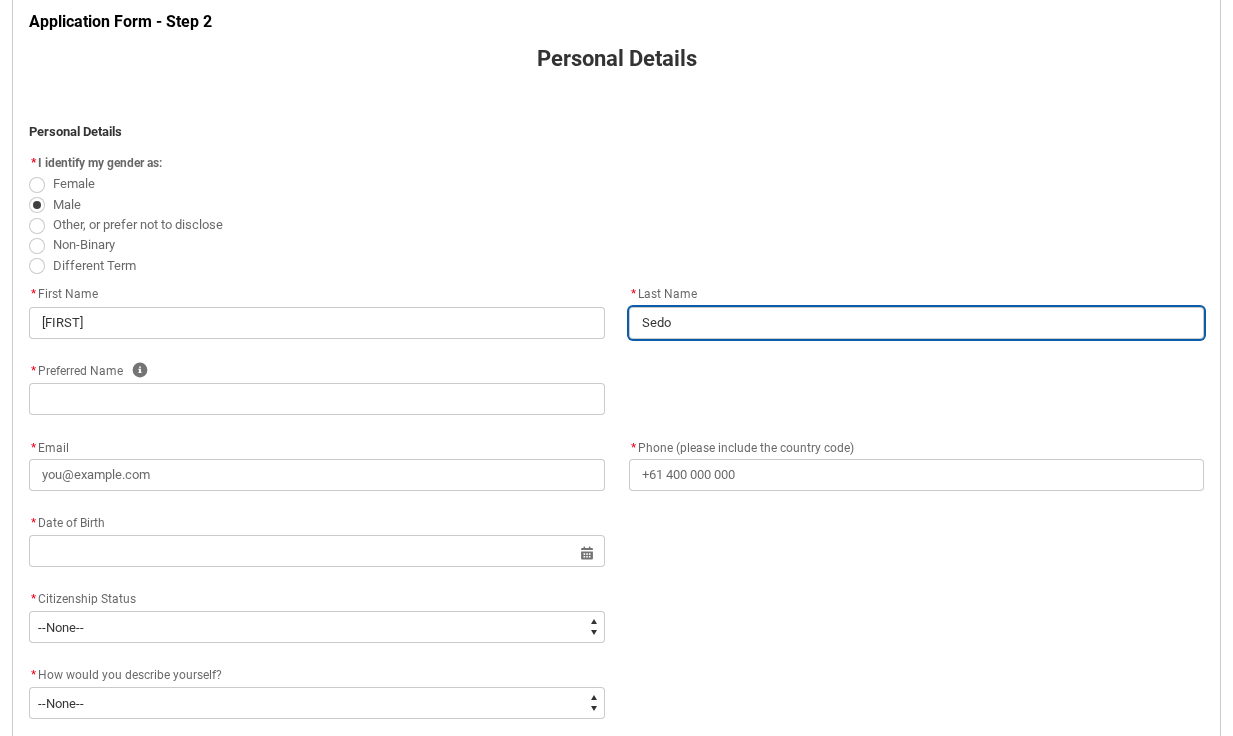 type on "Sedon" 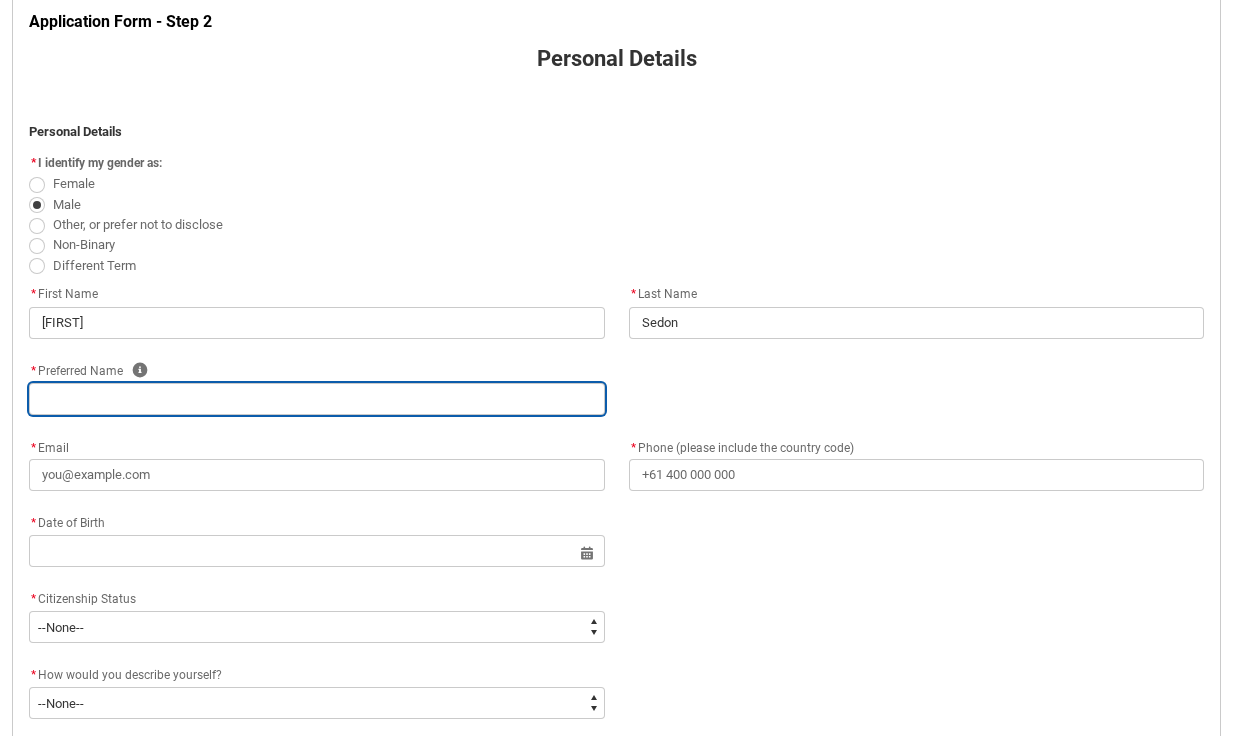 type on "D" 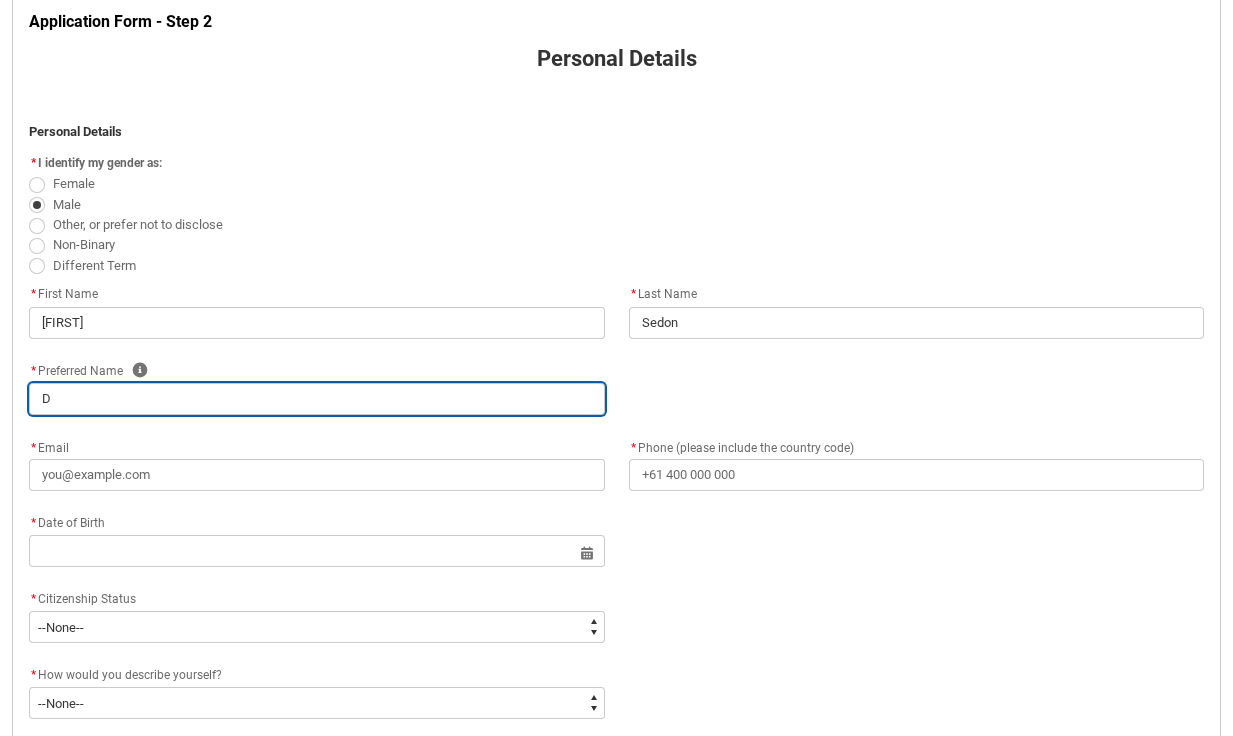 type on "Da" 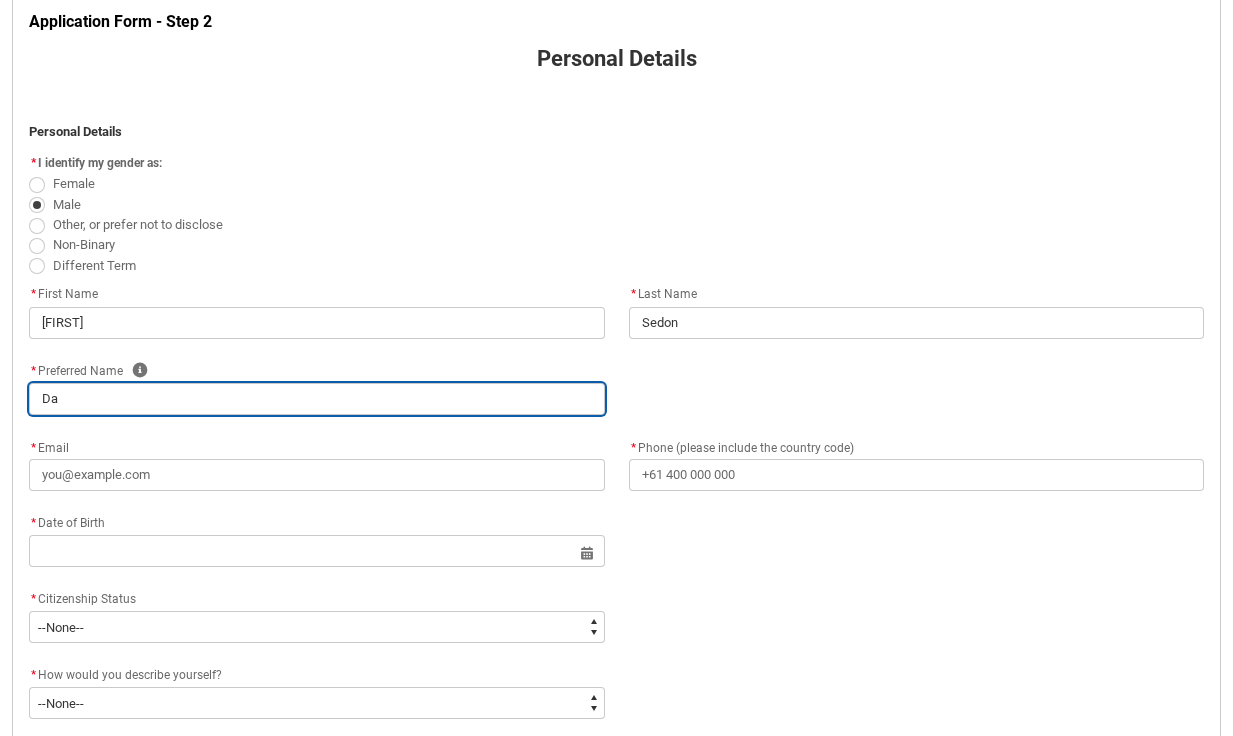type on "[FIRST]" 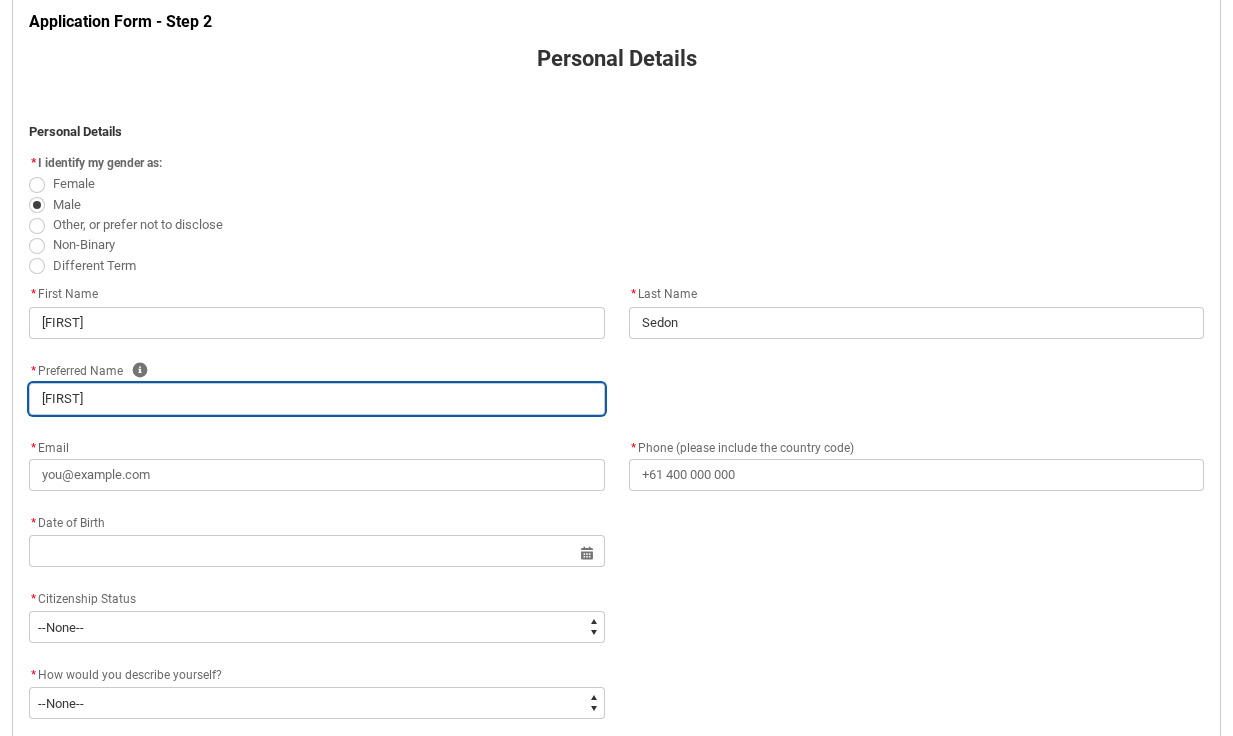 type on "[FIRST]" 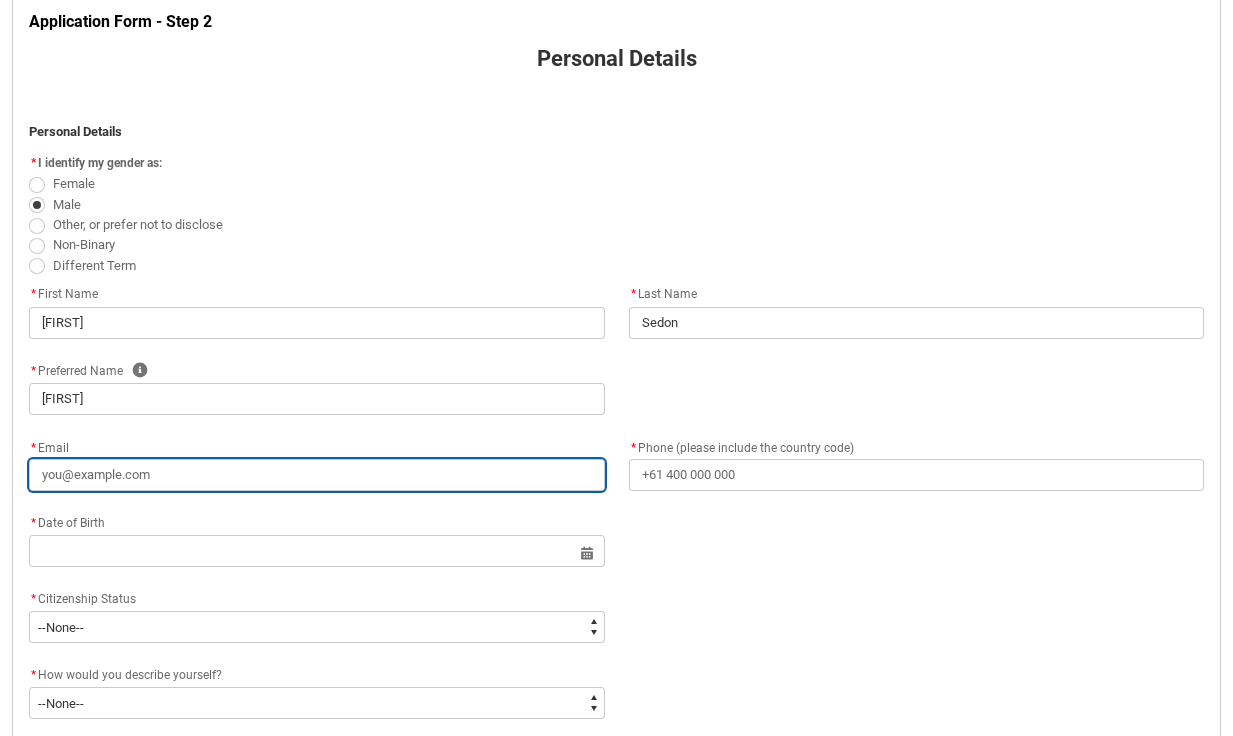 type on "d" 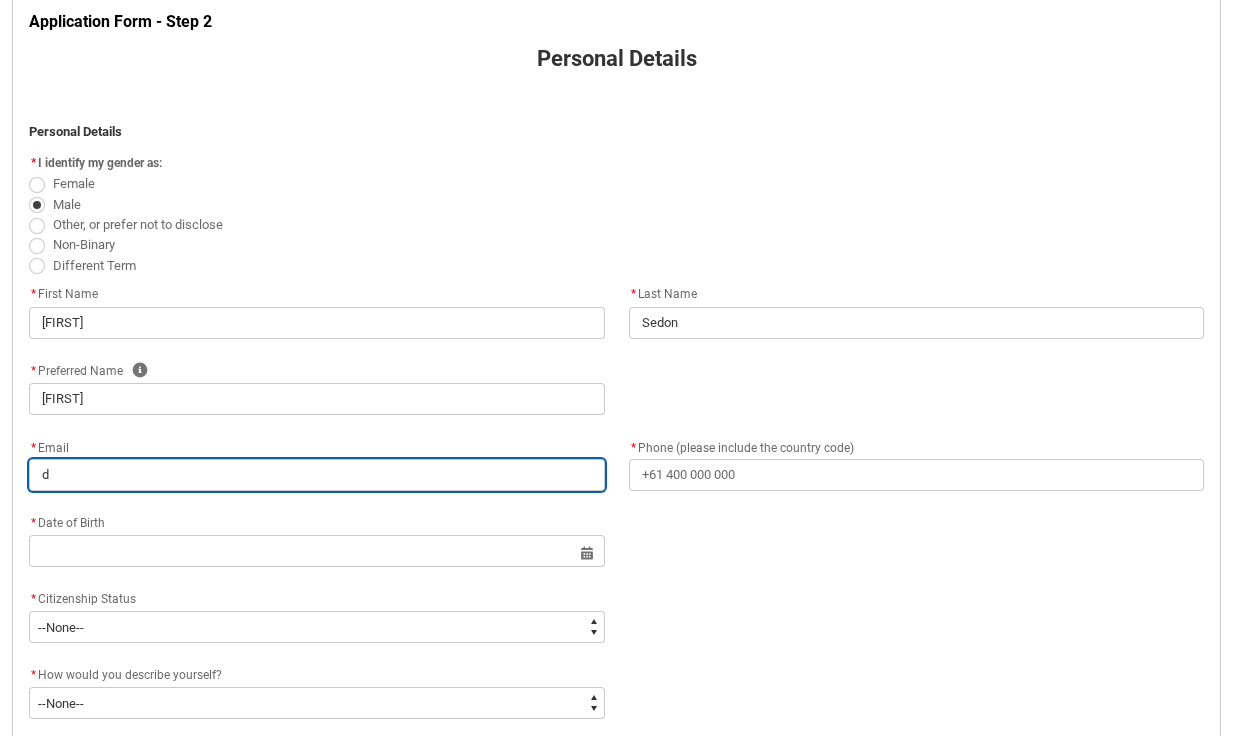 type on "da" 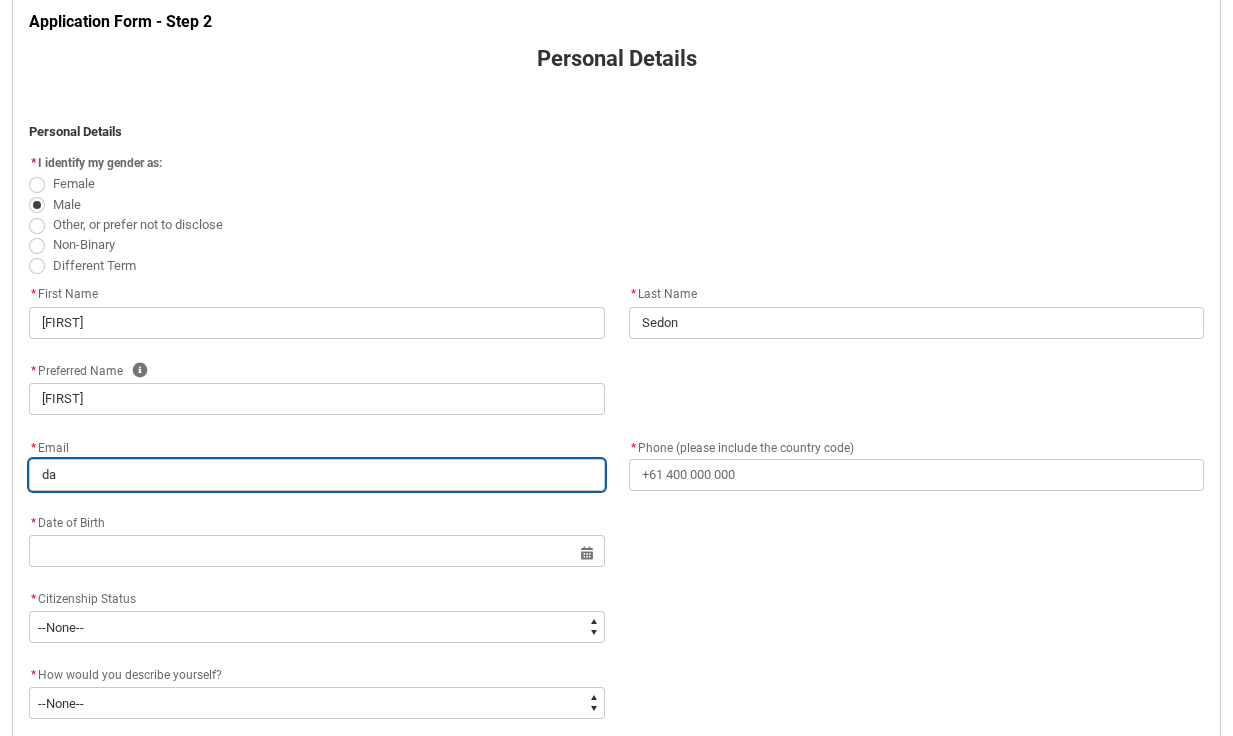 type on "[FIRST]" 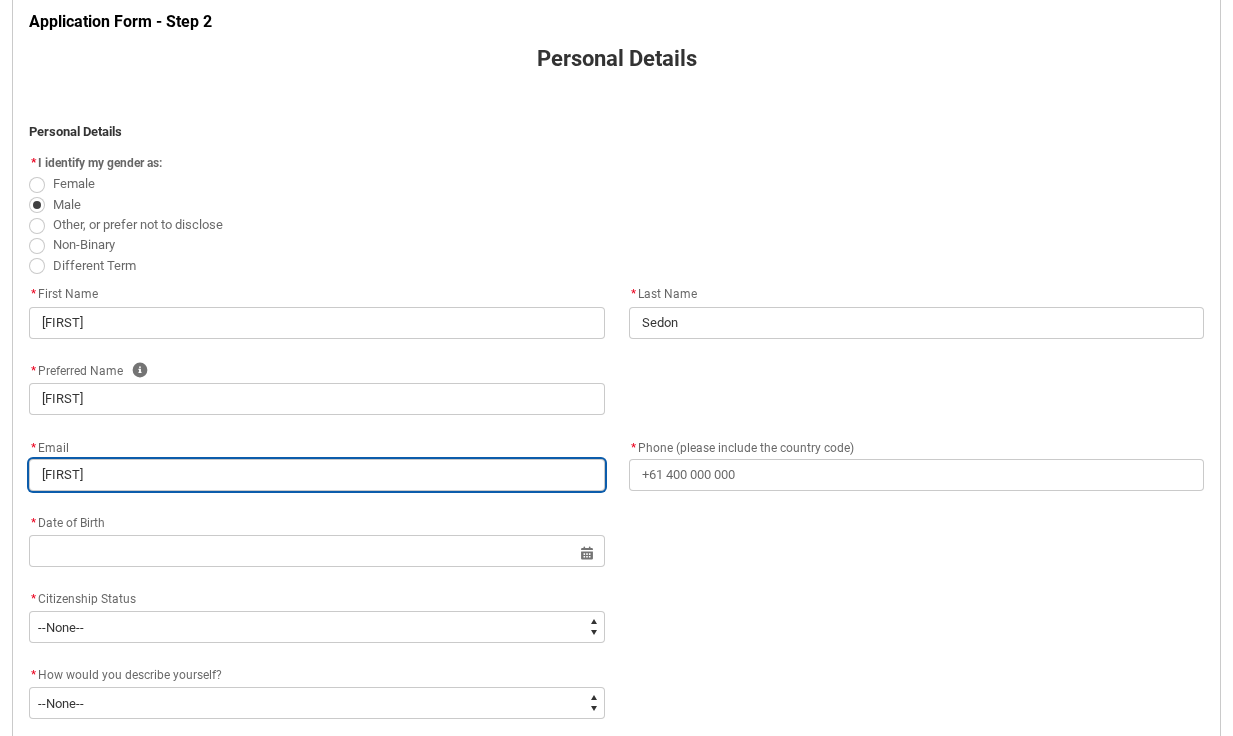 type on "[FIRST]" 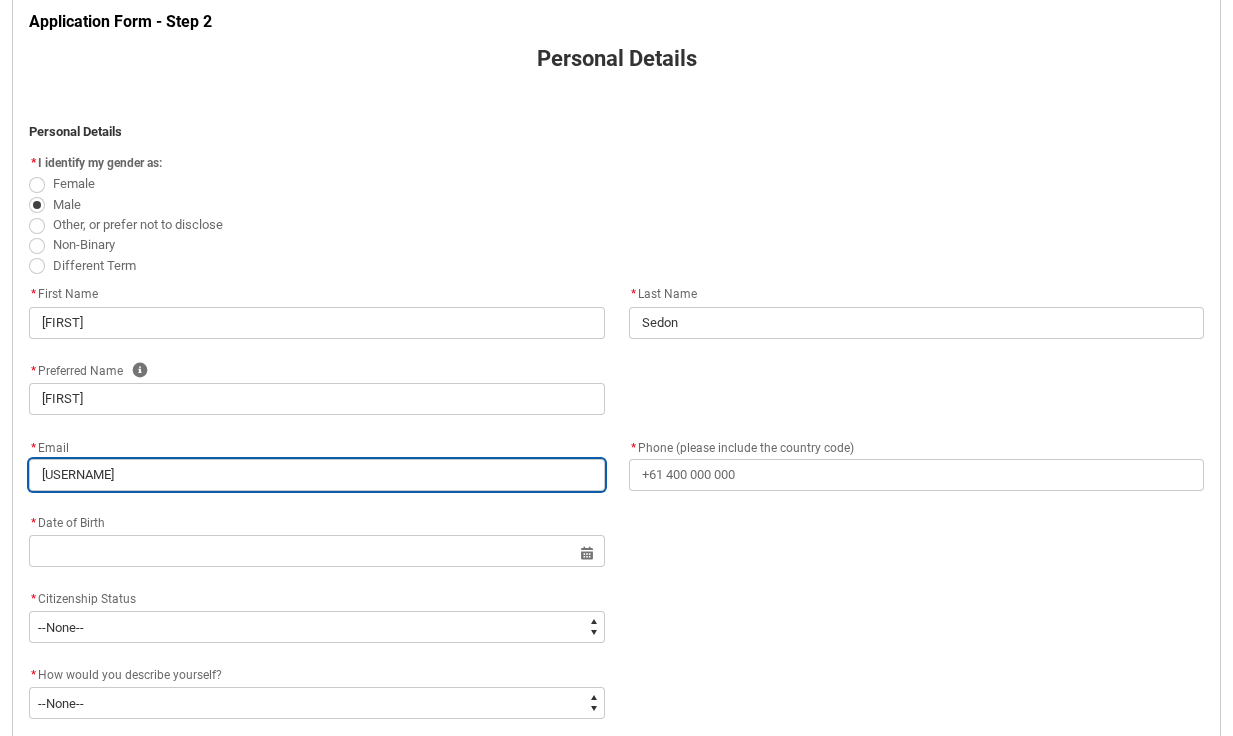 type on "[USERNAME]" 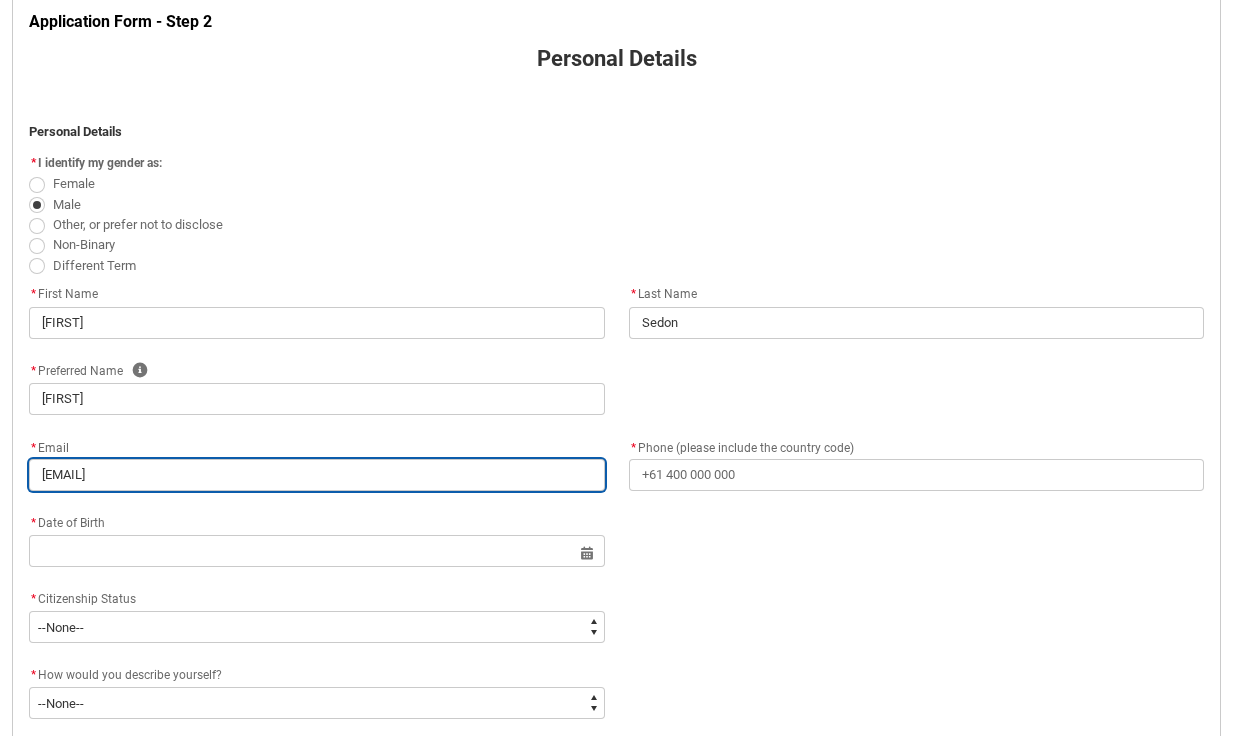 type on "[EMAIL]" 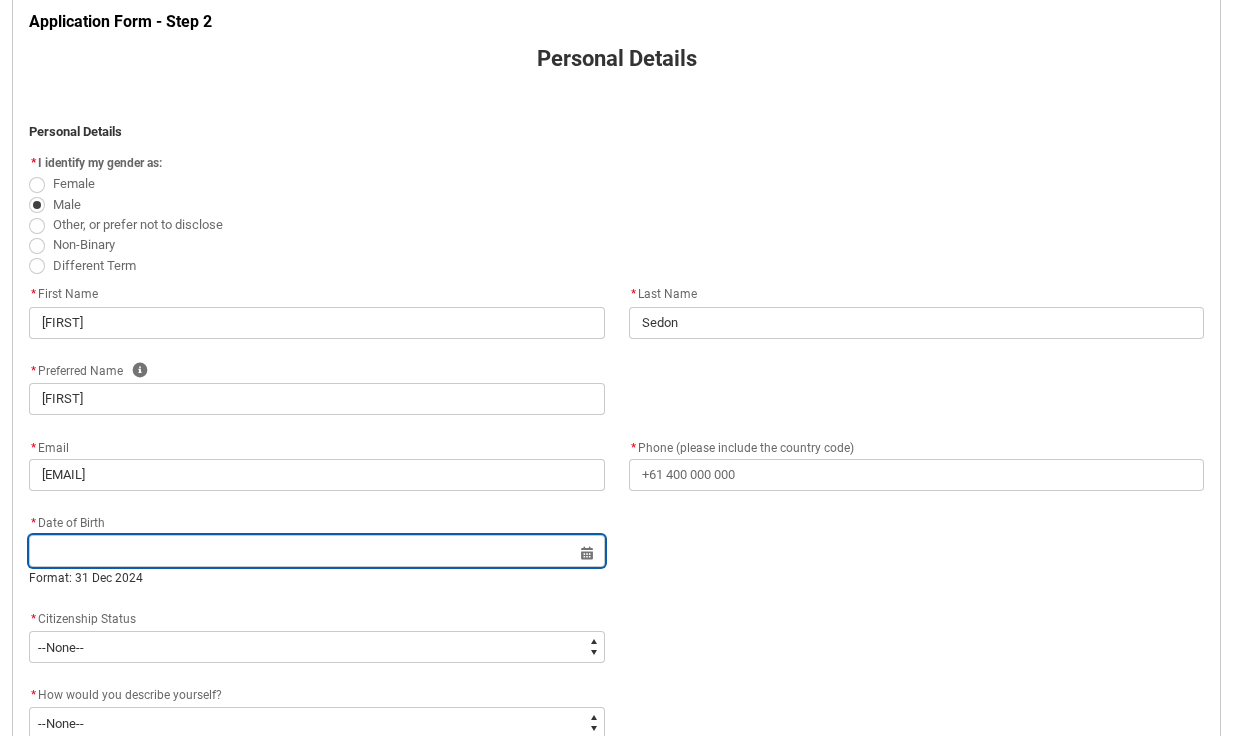 click at bounding box center (317, 551) 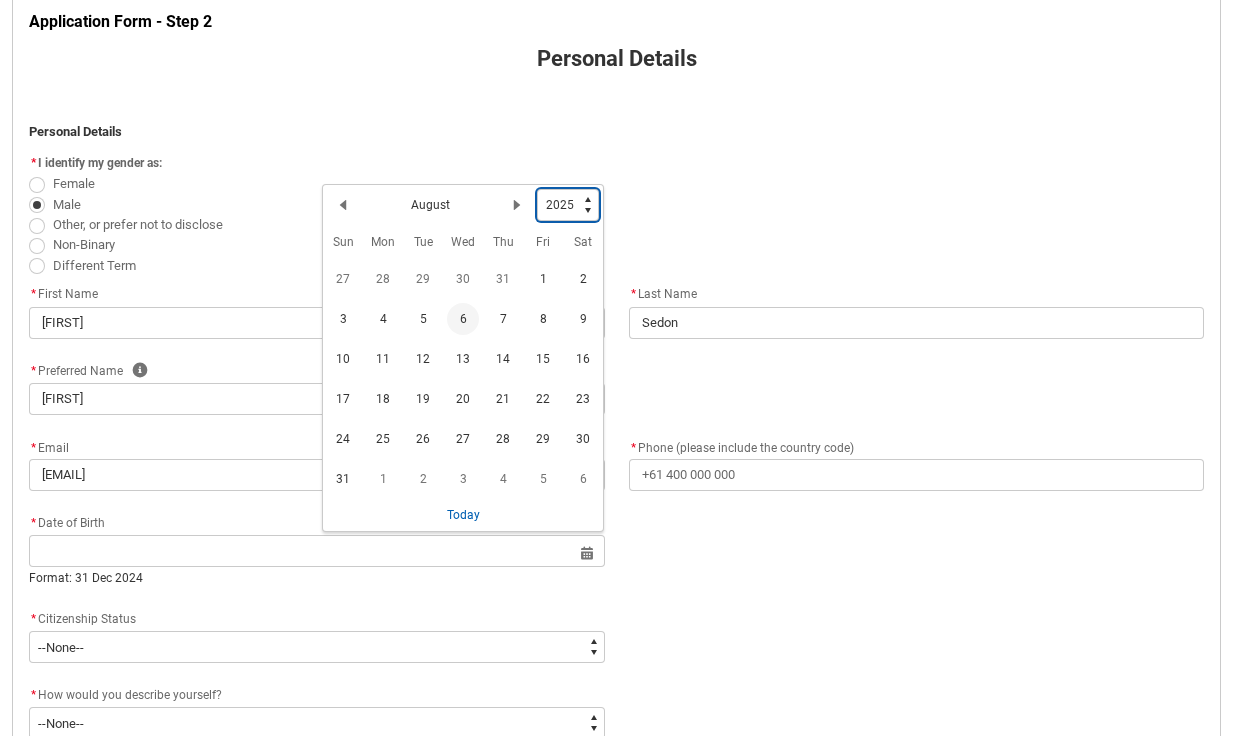 type on "1994" 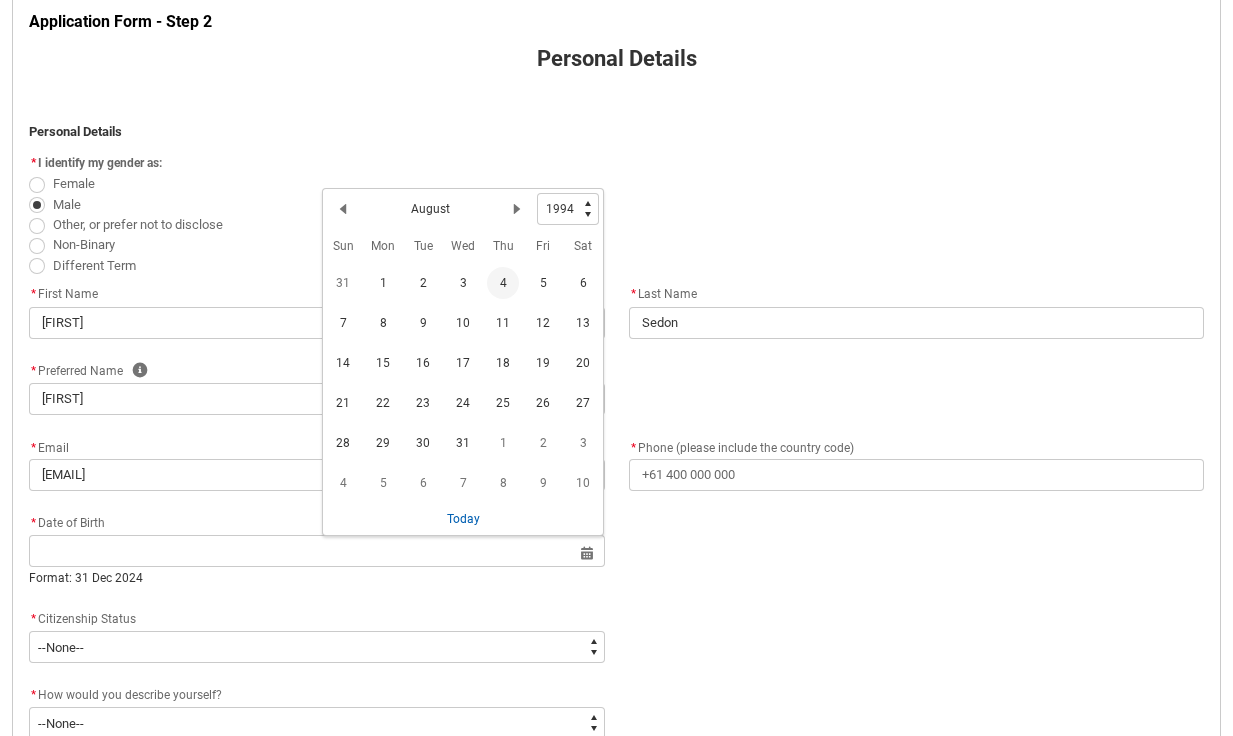 click on "4" 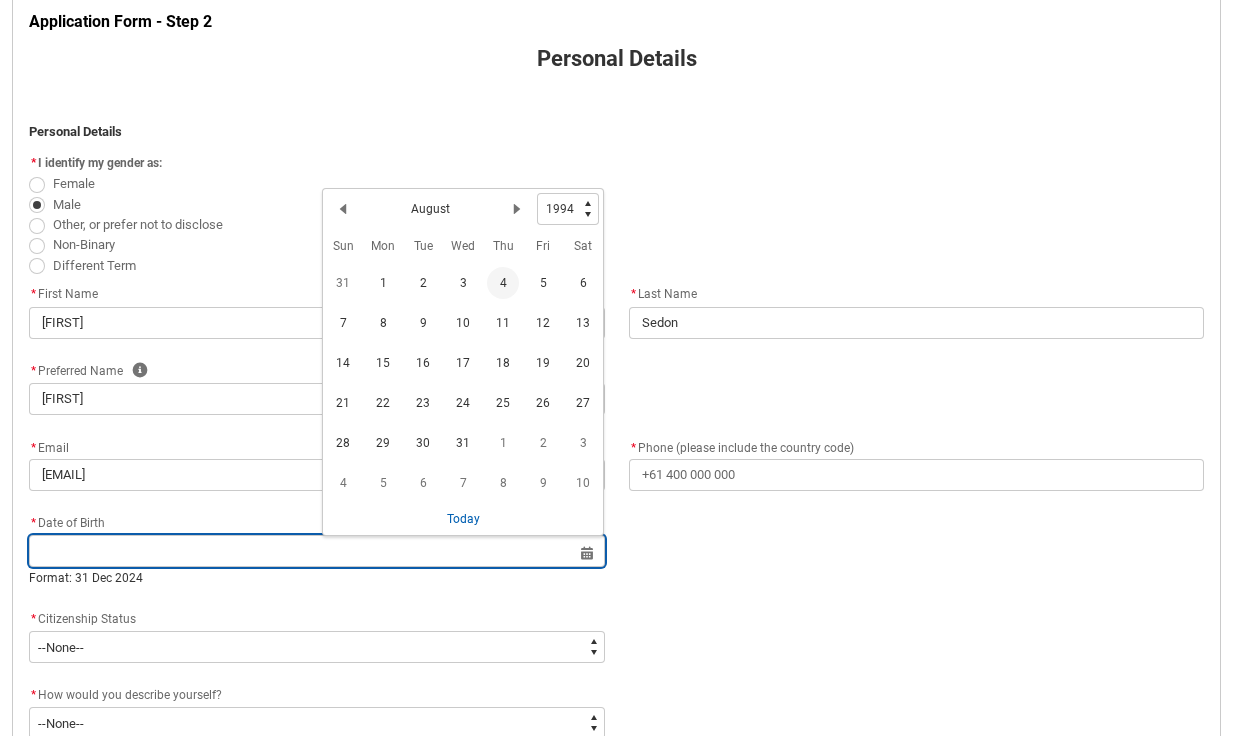 type on "[DATE]" 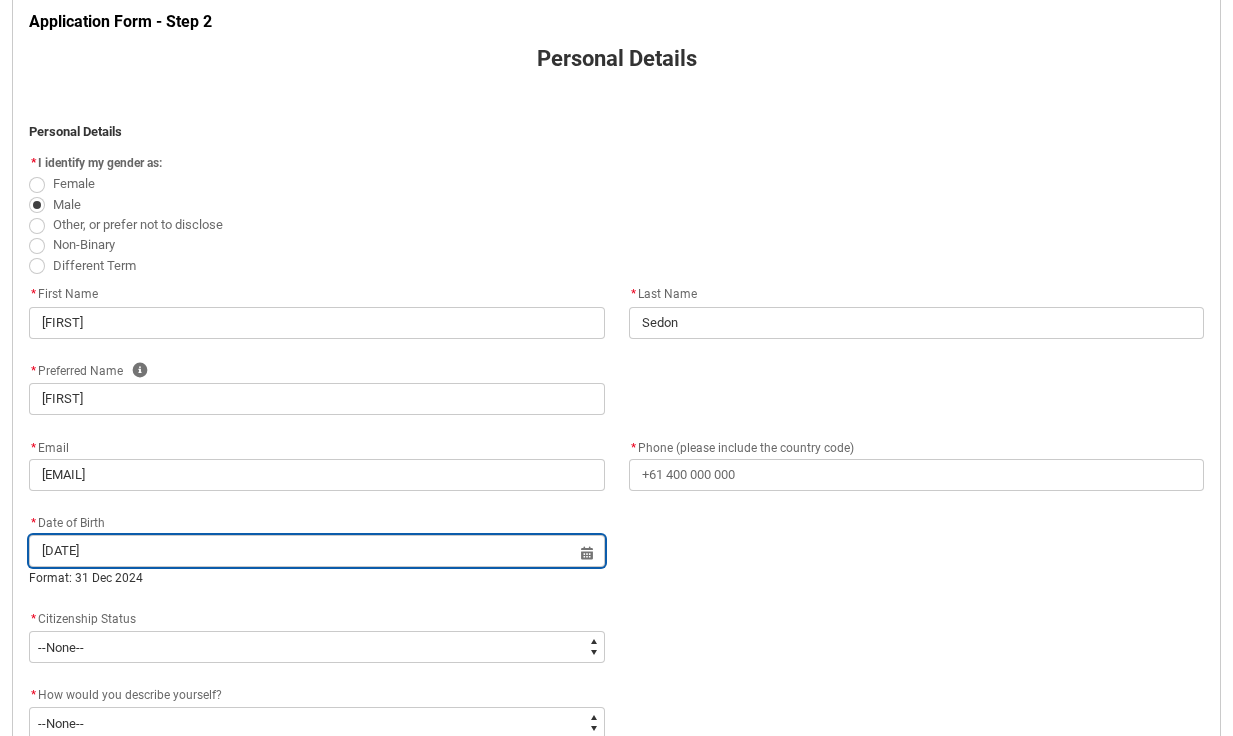 click on "[DATE]" at bounding box center [317, 551] 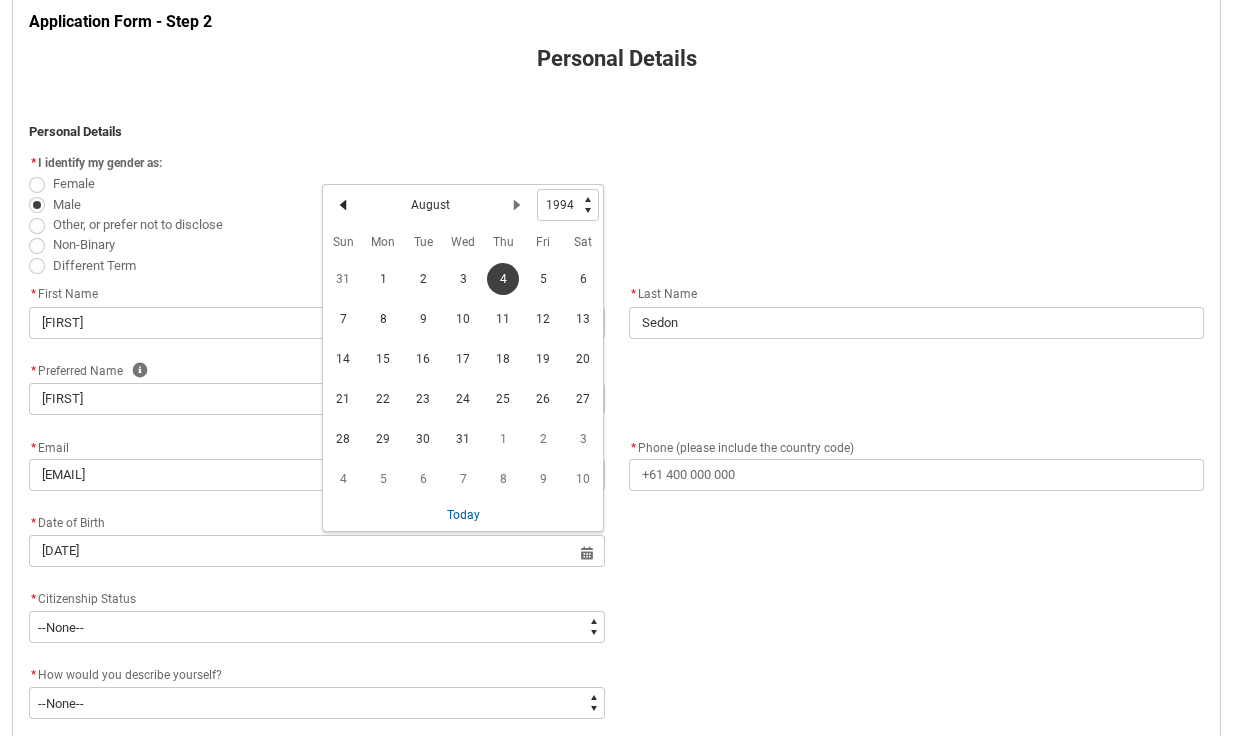 click 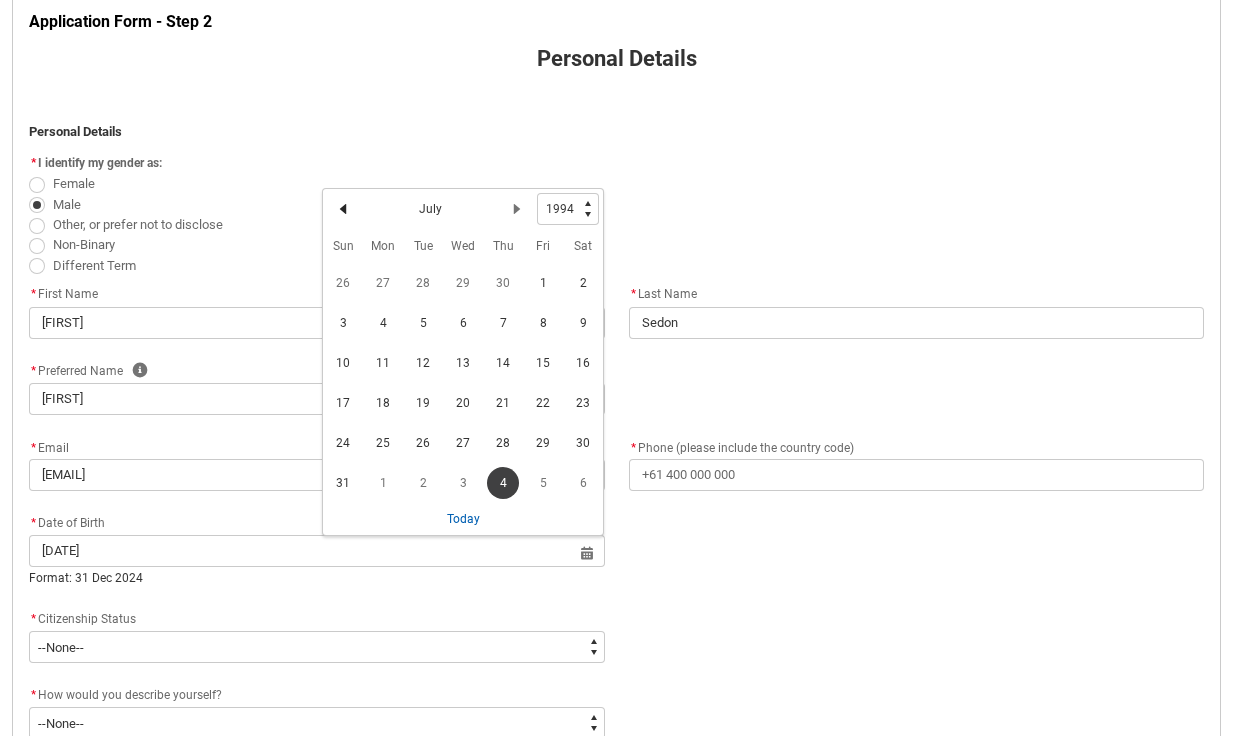 click 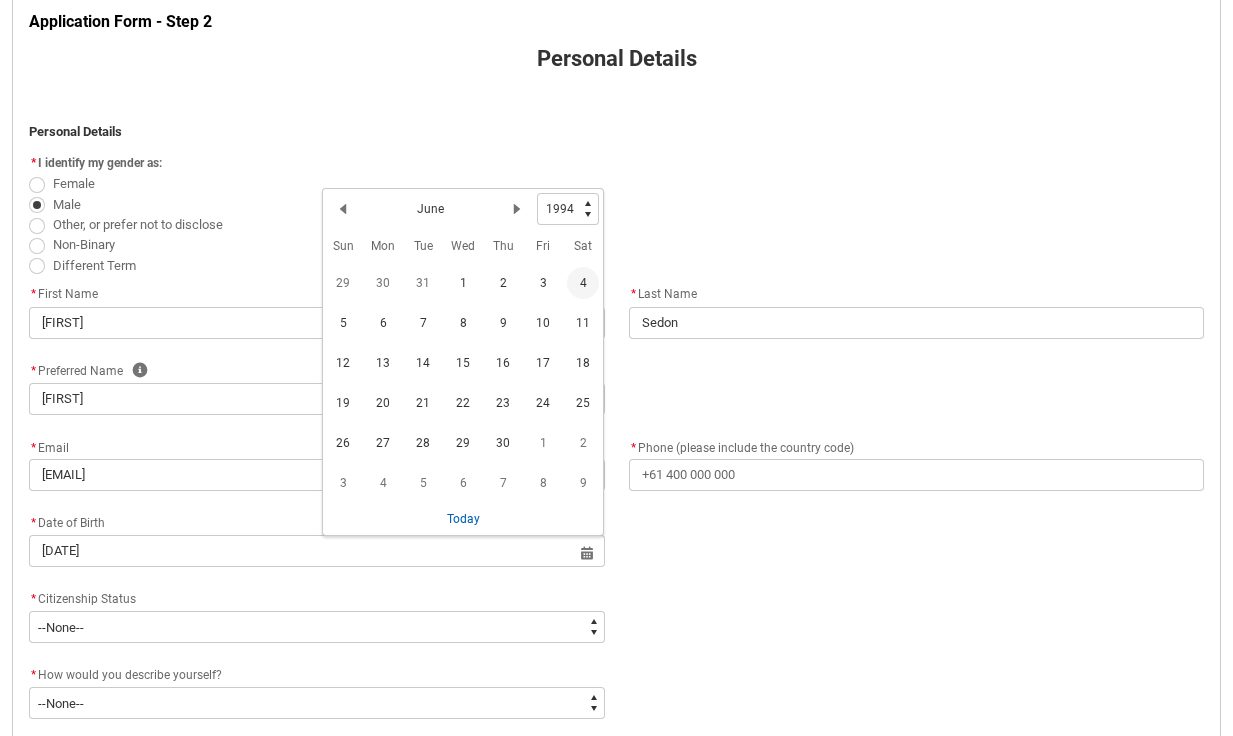 click on "4" 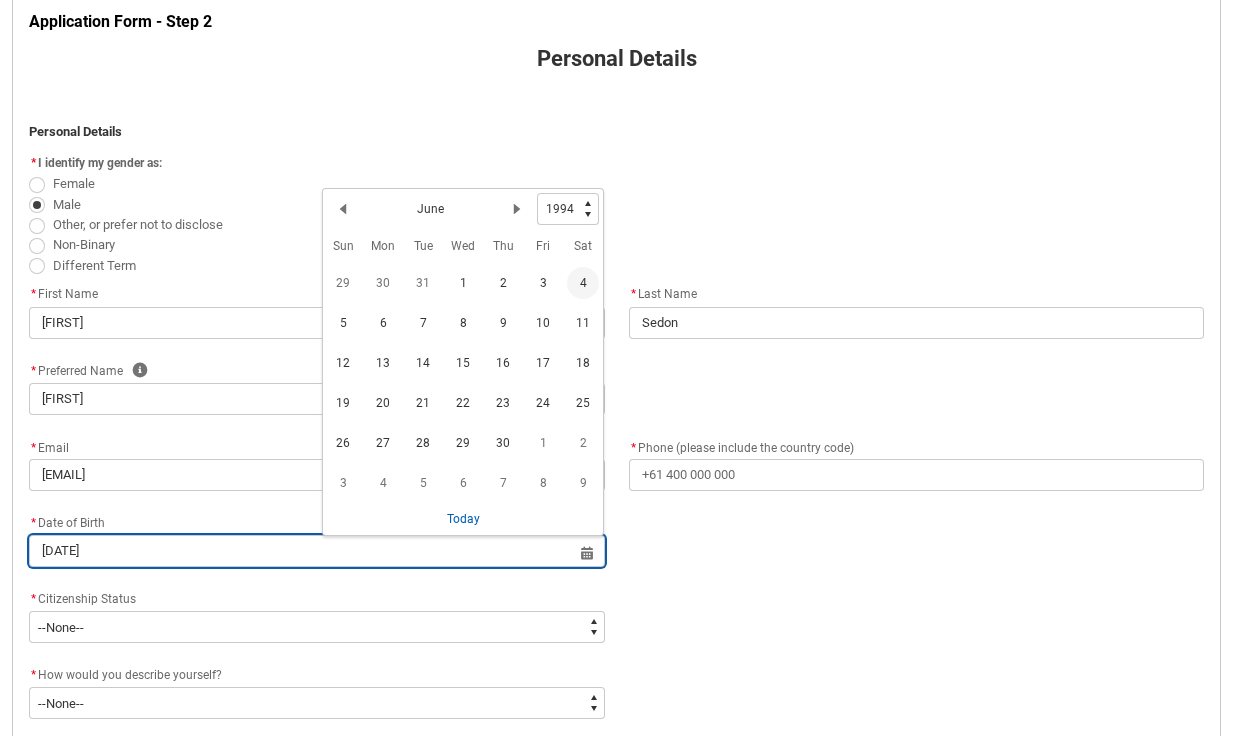type on "[DATE]" 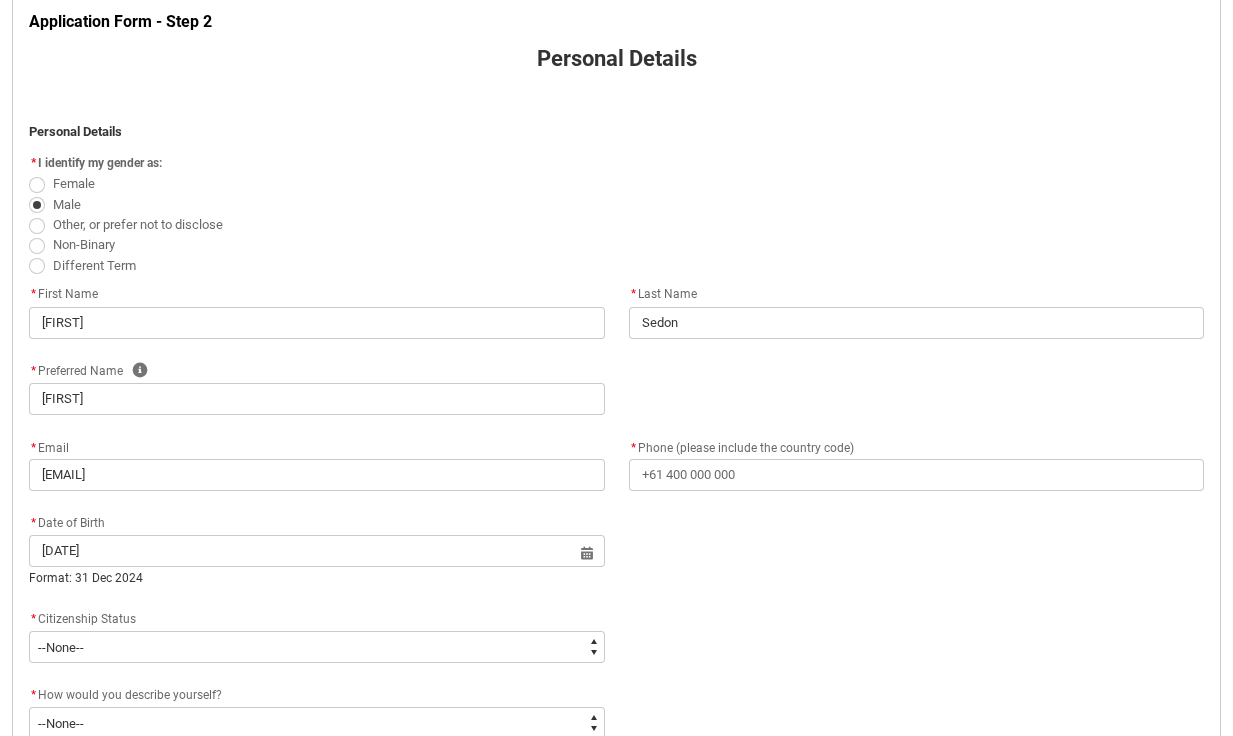 click on "* Date of Birth [DATE] Select a date for Format: 31 Dec 2024" 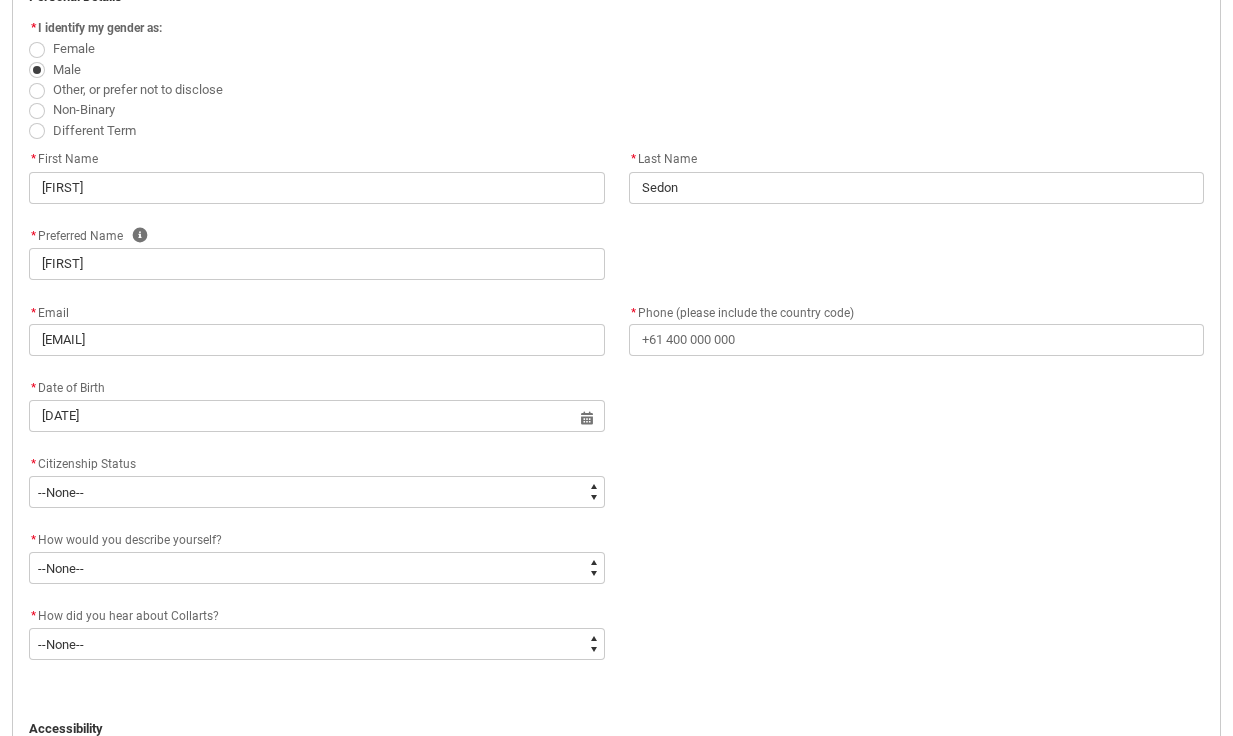 scroll, scrollTop: 552, scrollLeft: 0, axis: vertical 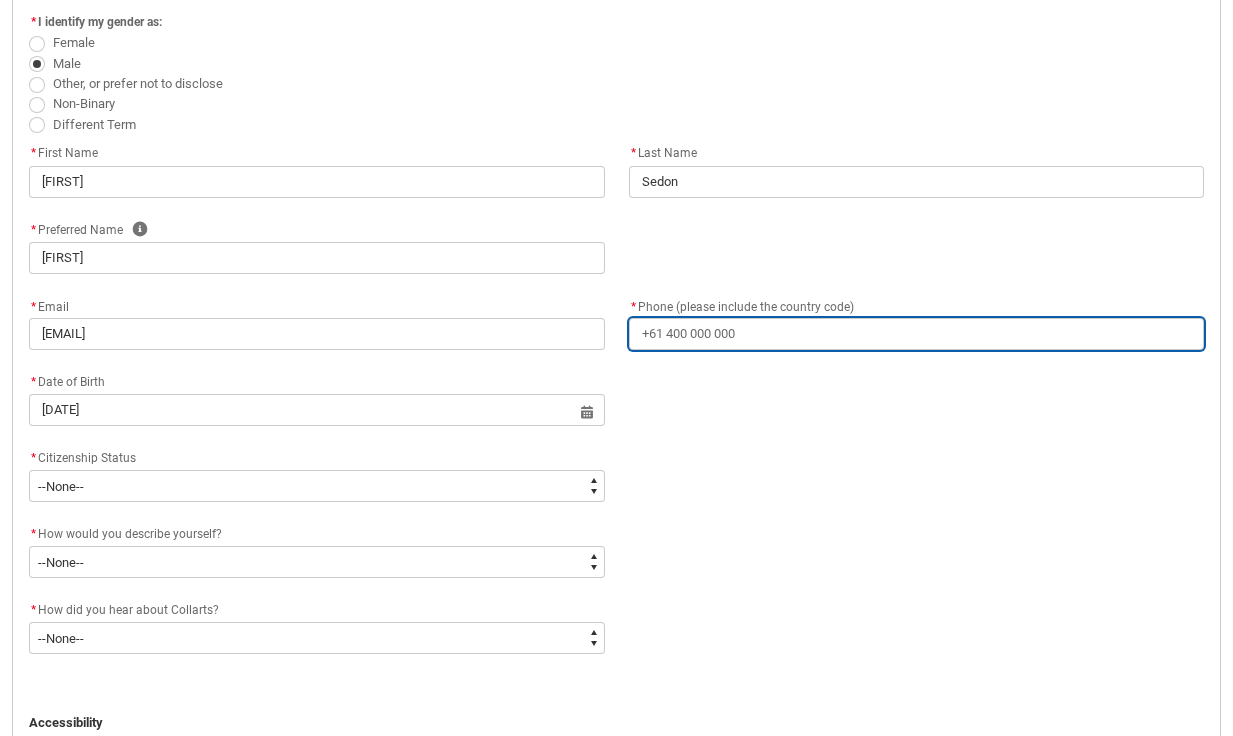 type on "0" 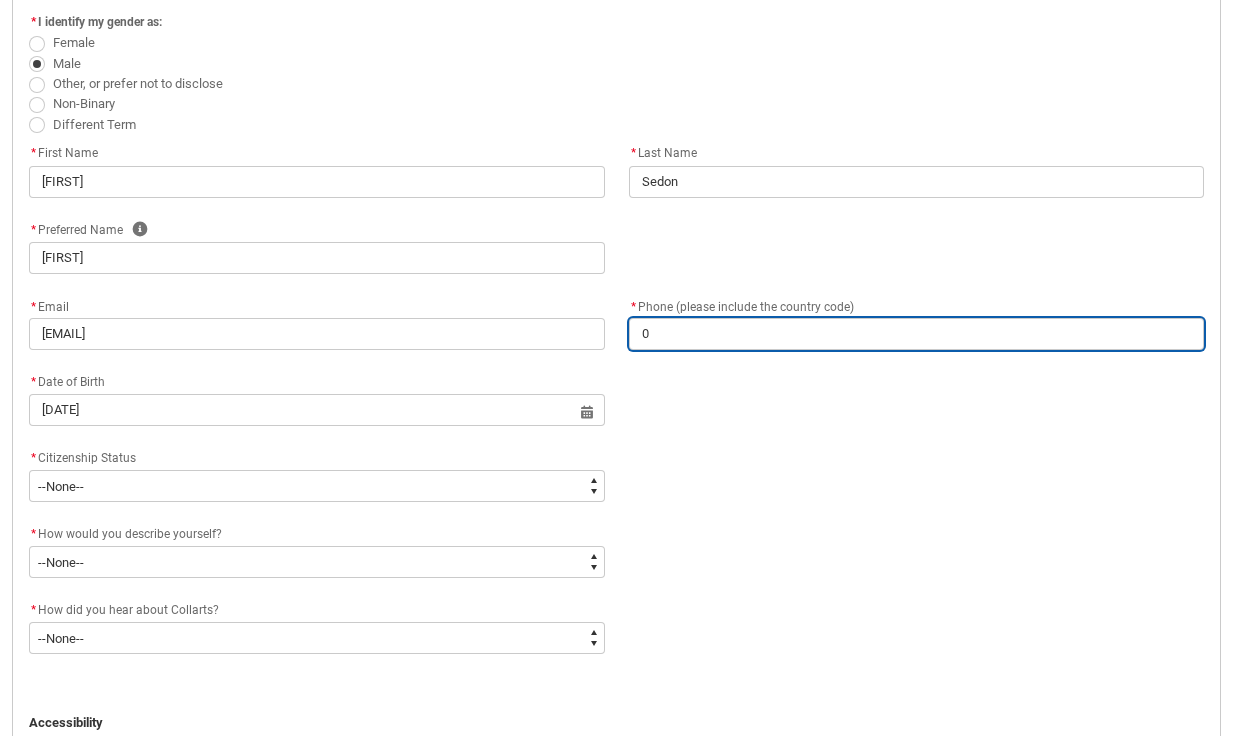 type on "04" 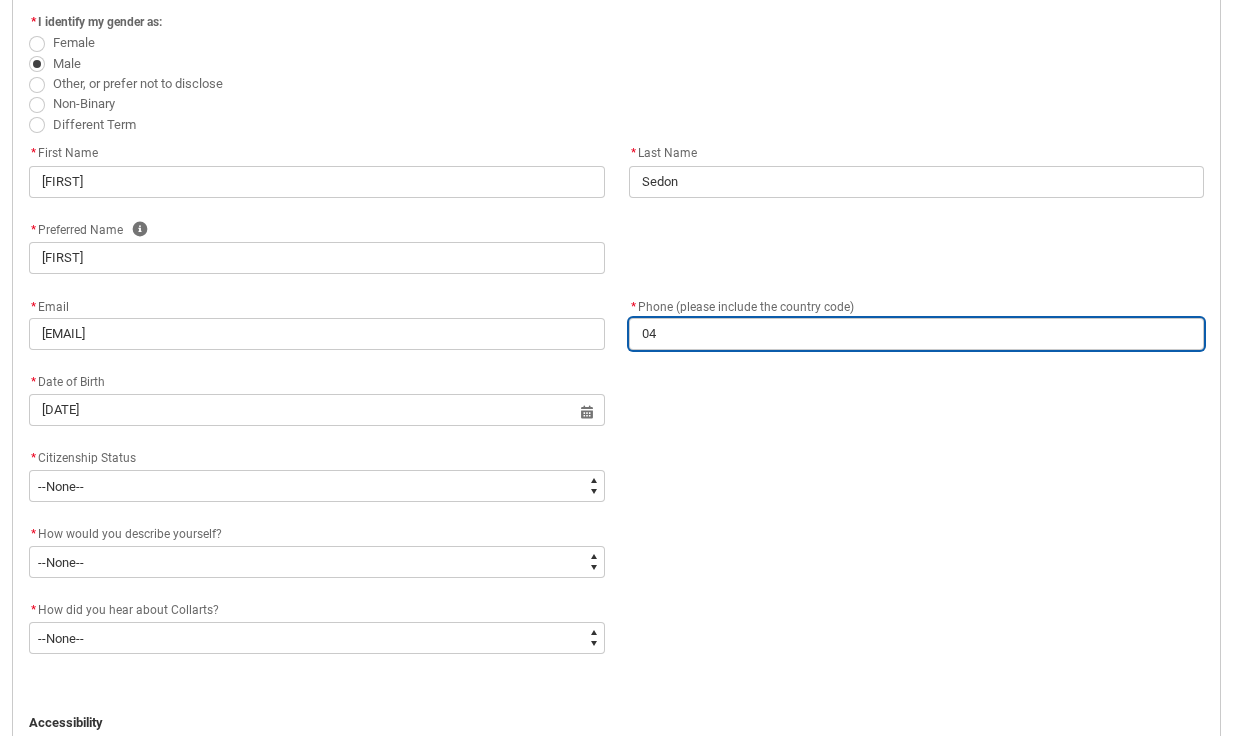 type on "043" 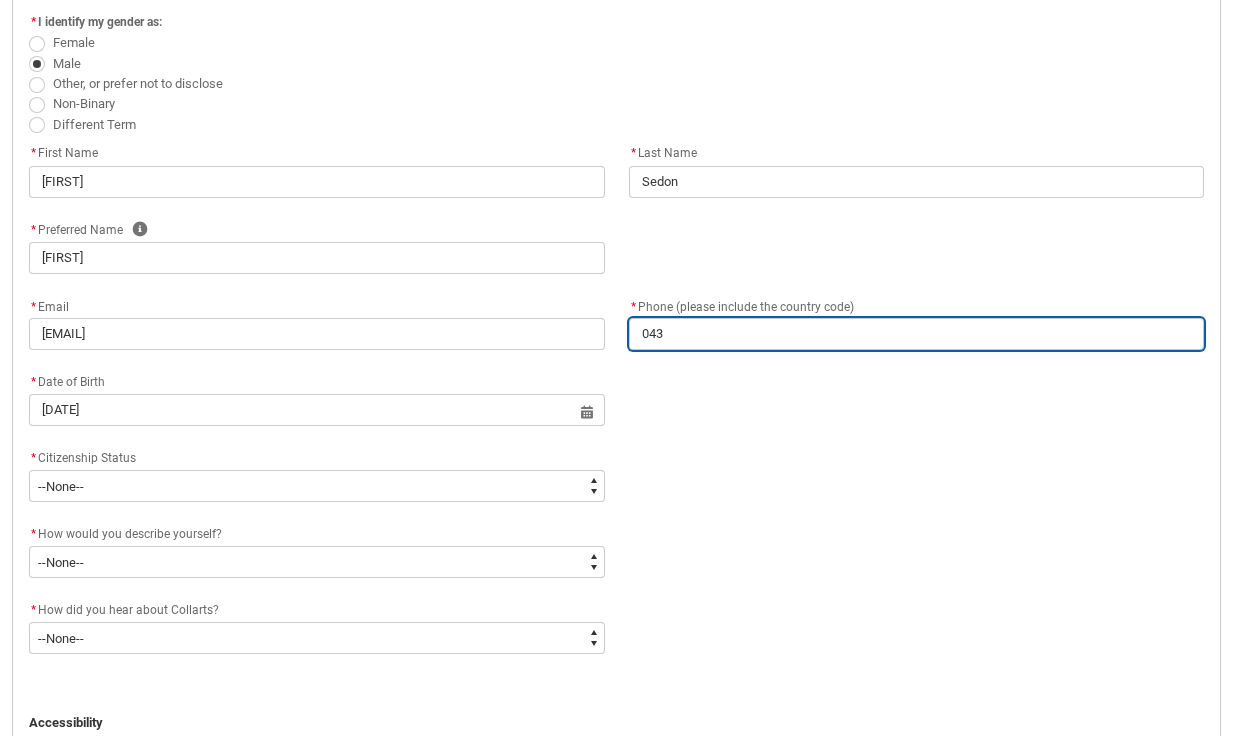 type on "[PHONE]" 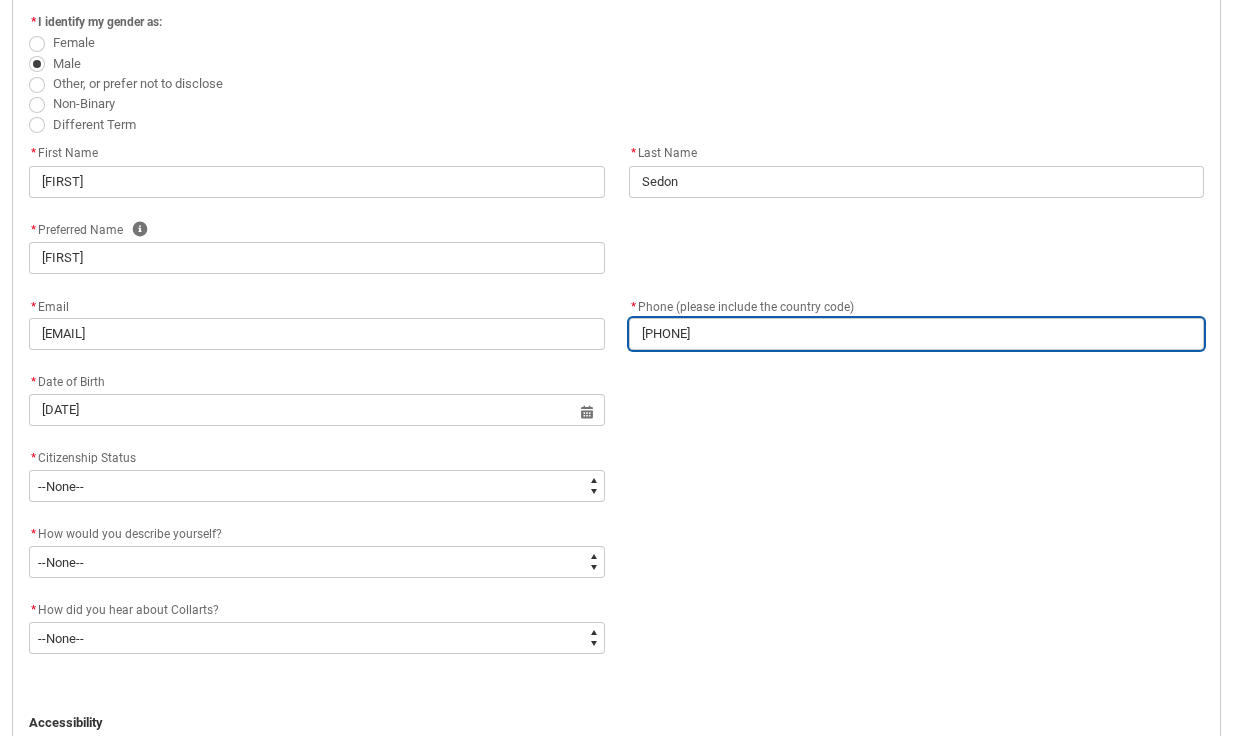 type on "[POSTAL CODE]" 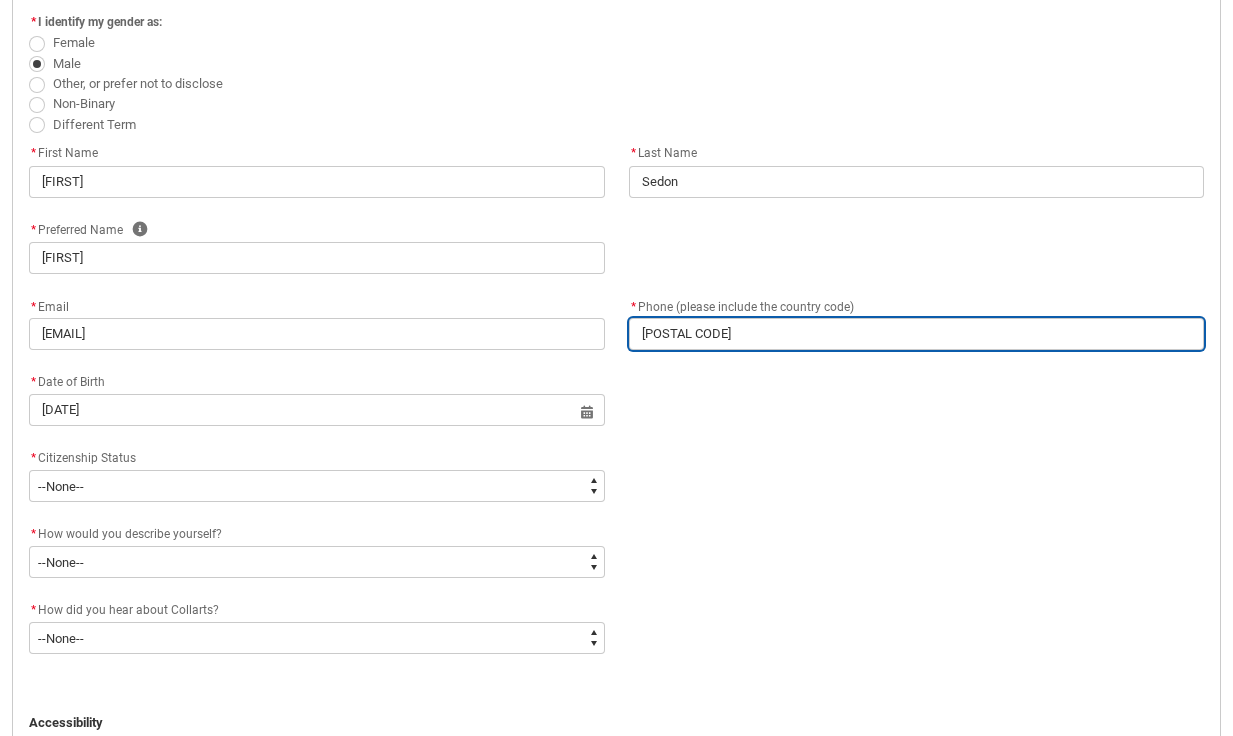 type on "[PHONE]" 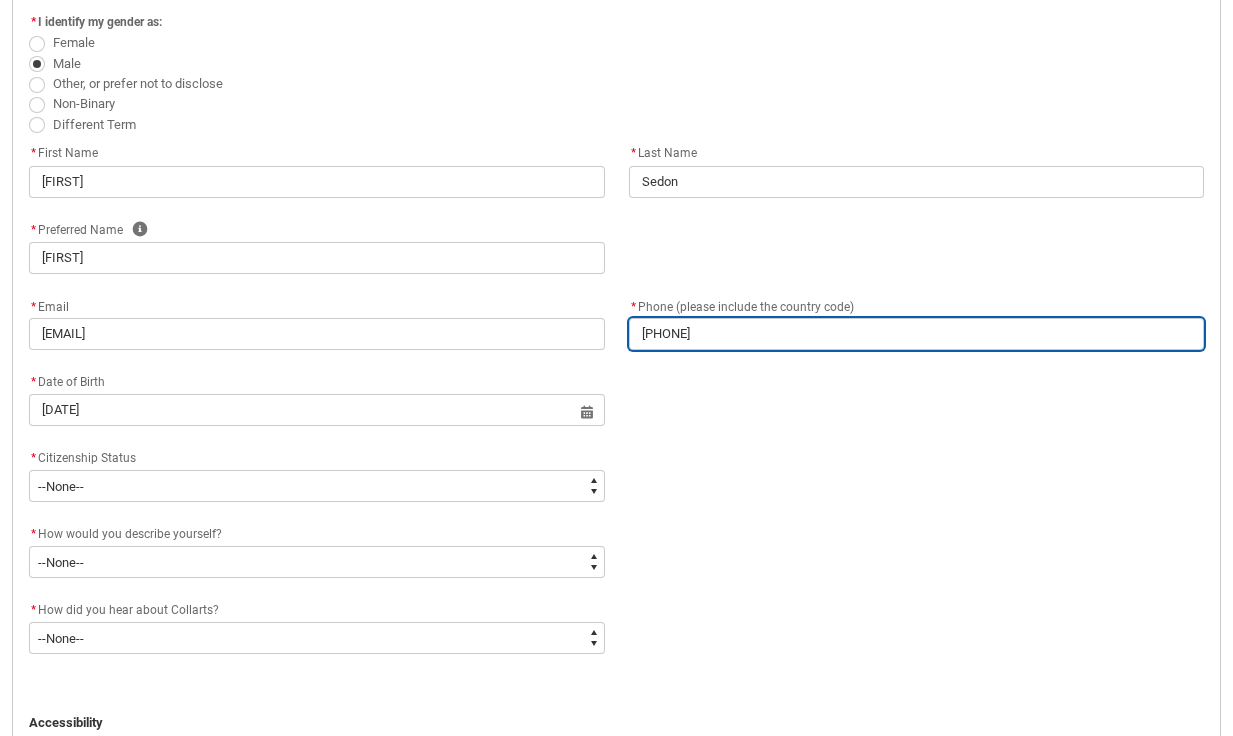 type on "[PHONE]" 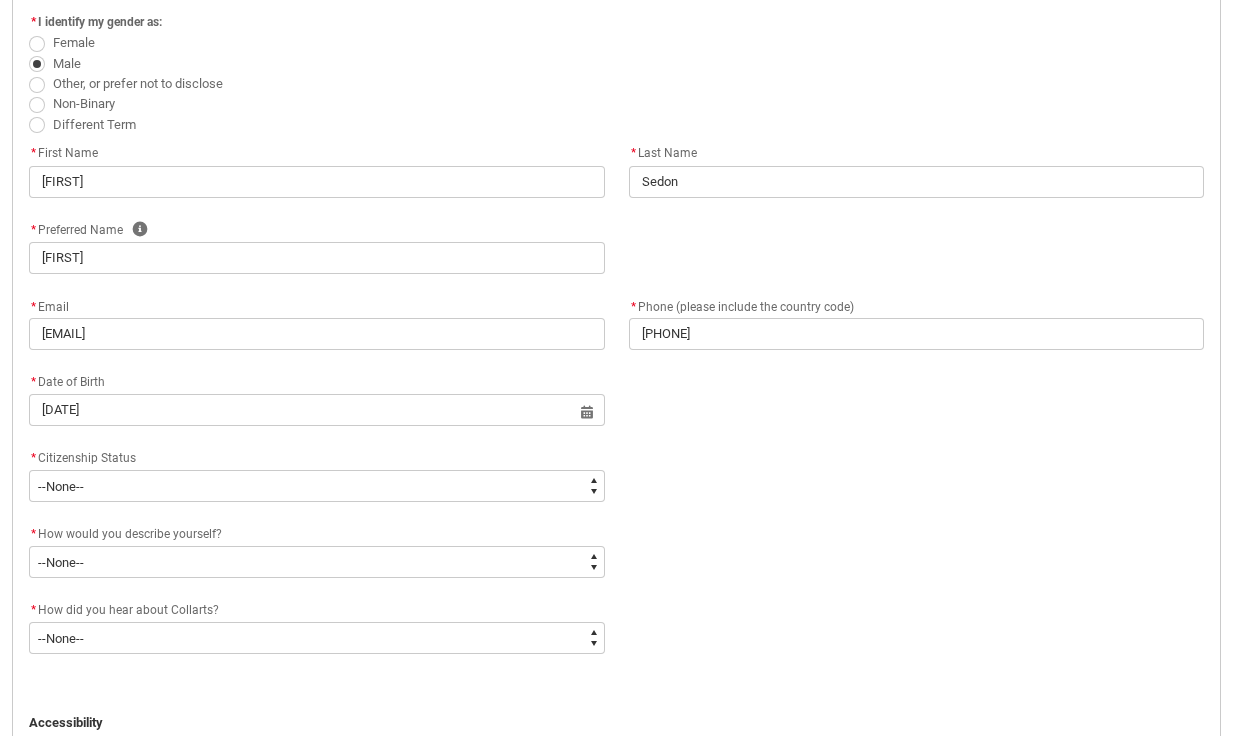 click on "* Email [EMAIL] * Phone (please include the country code) [PHONE]" 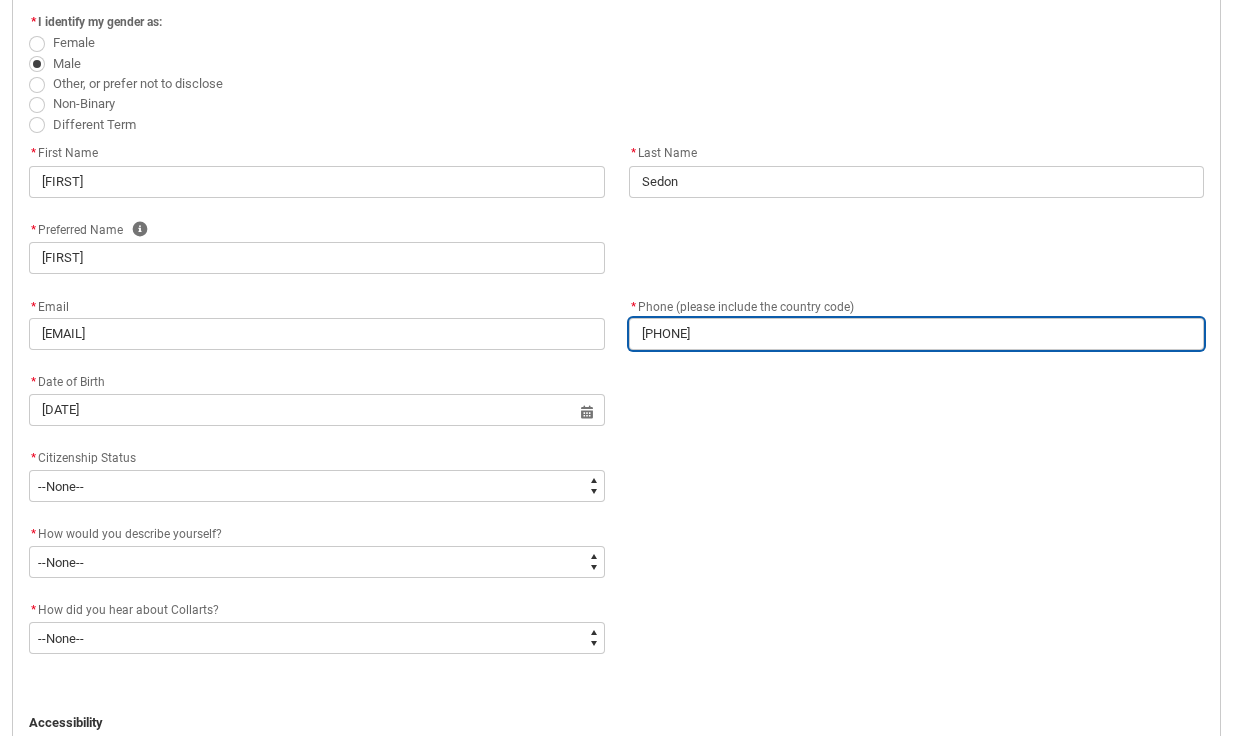 click on "[PHONE]" at bounding box center (917, 334) 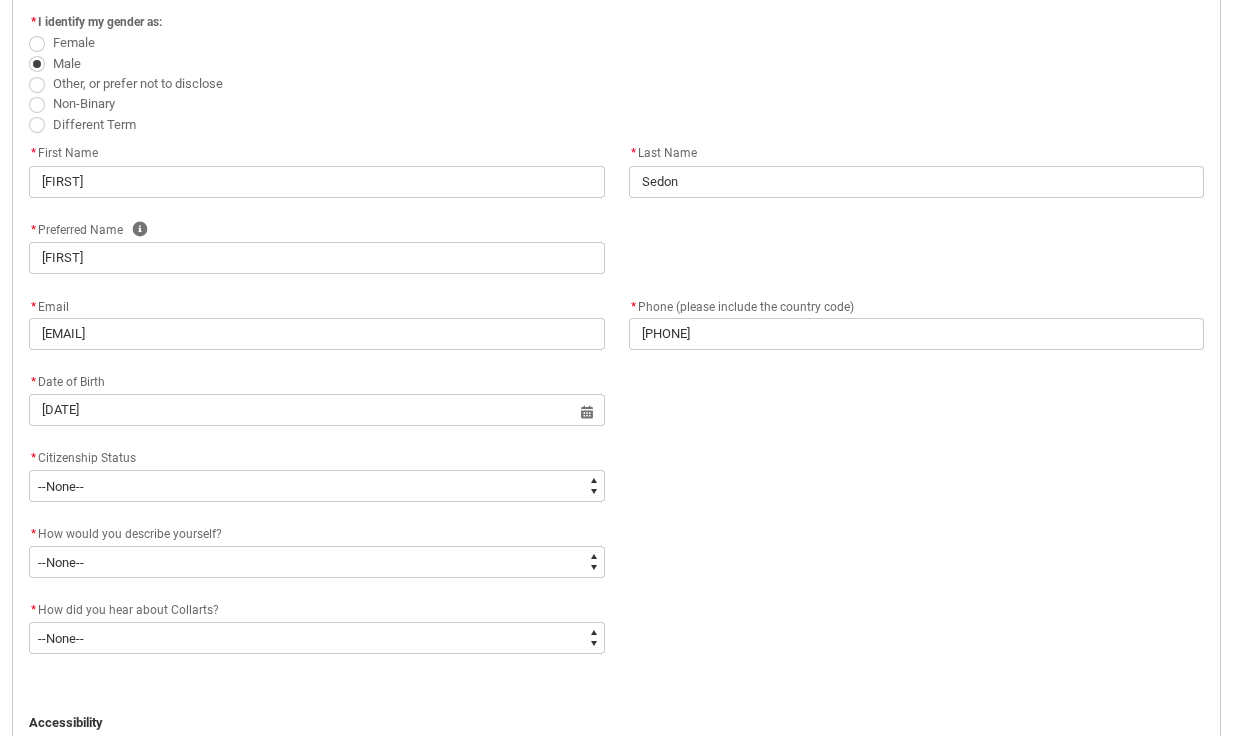 click on "* Date of Birth [DATE] Select a date for Format: 31 Dec 2024" 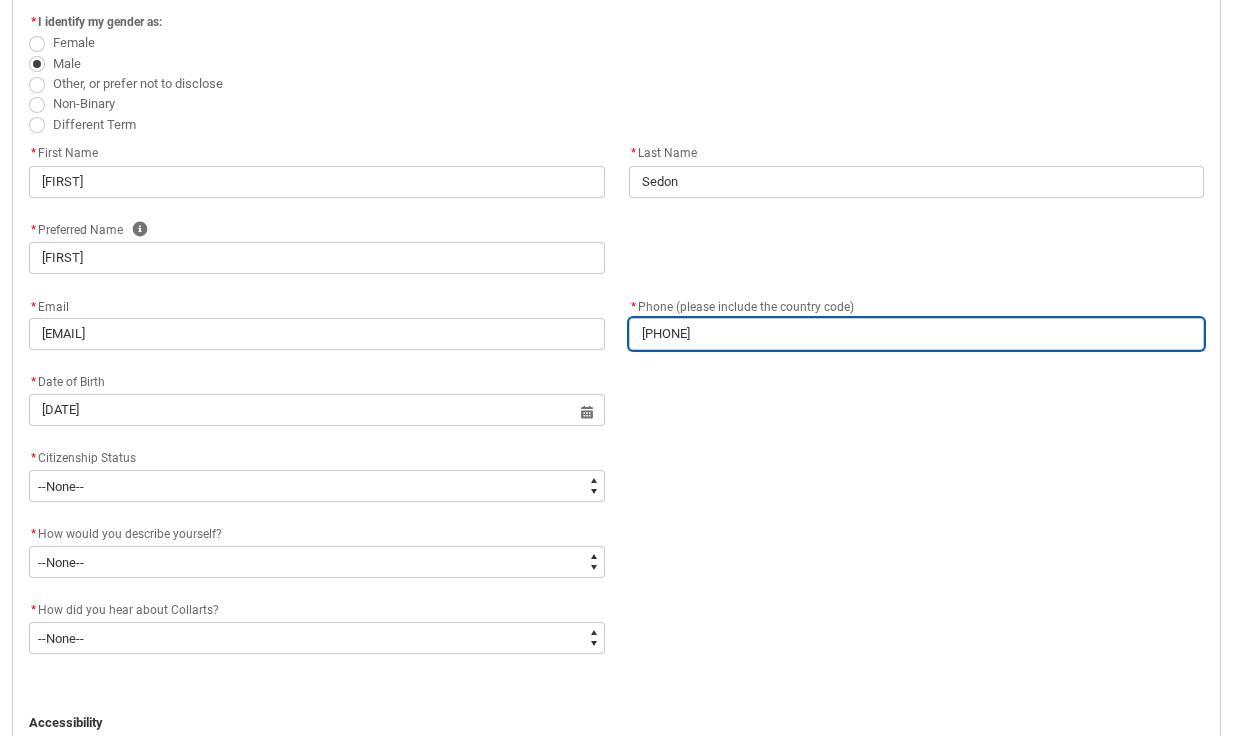 click on "[PHONE]" at bounding box center [917, 334] 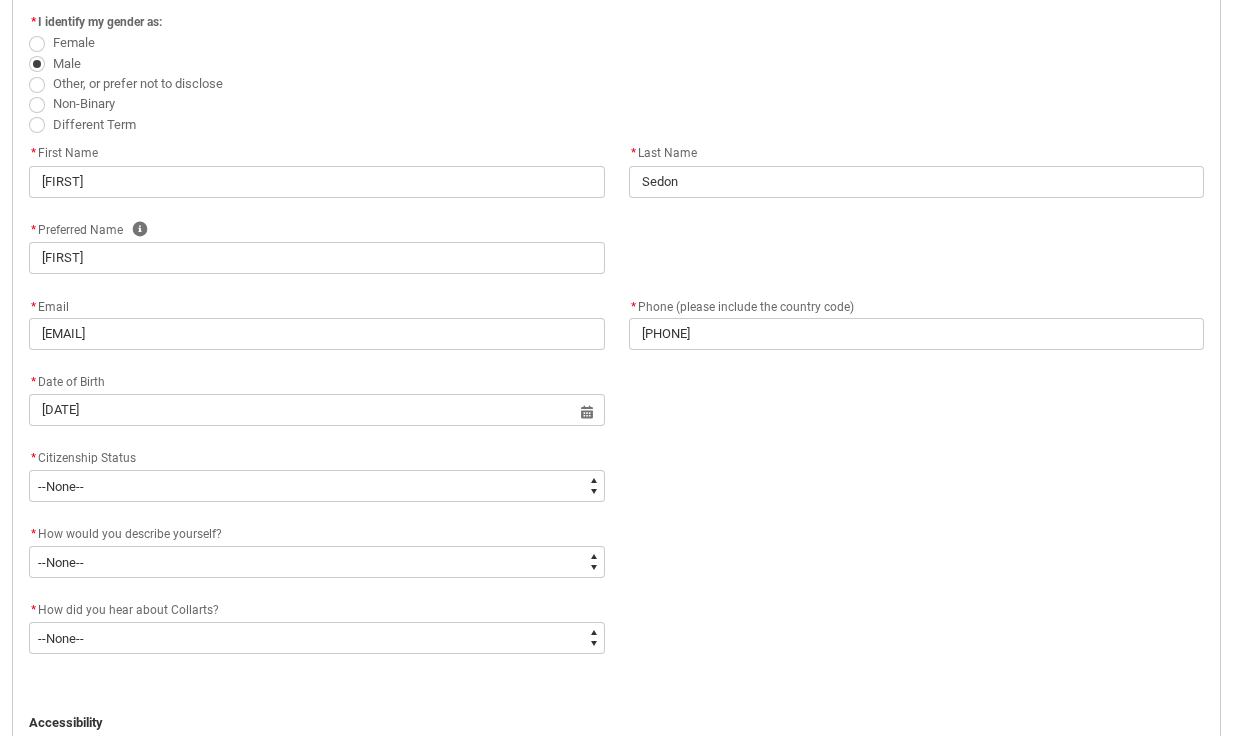 click on "* Date of Birth [DATE] Select a date for Format: 31 Dec 2024" 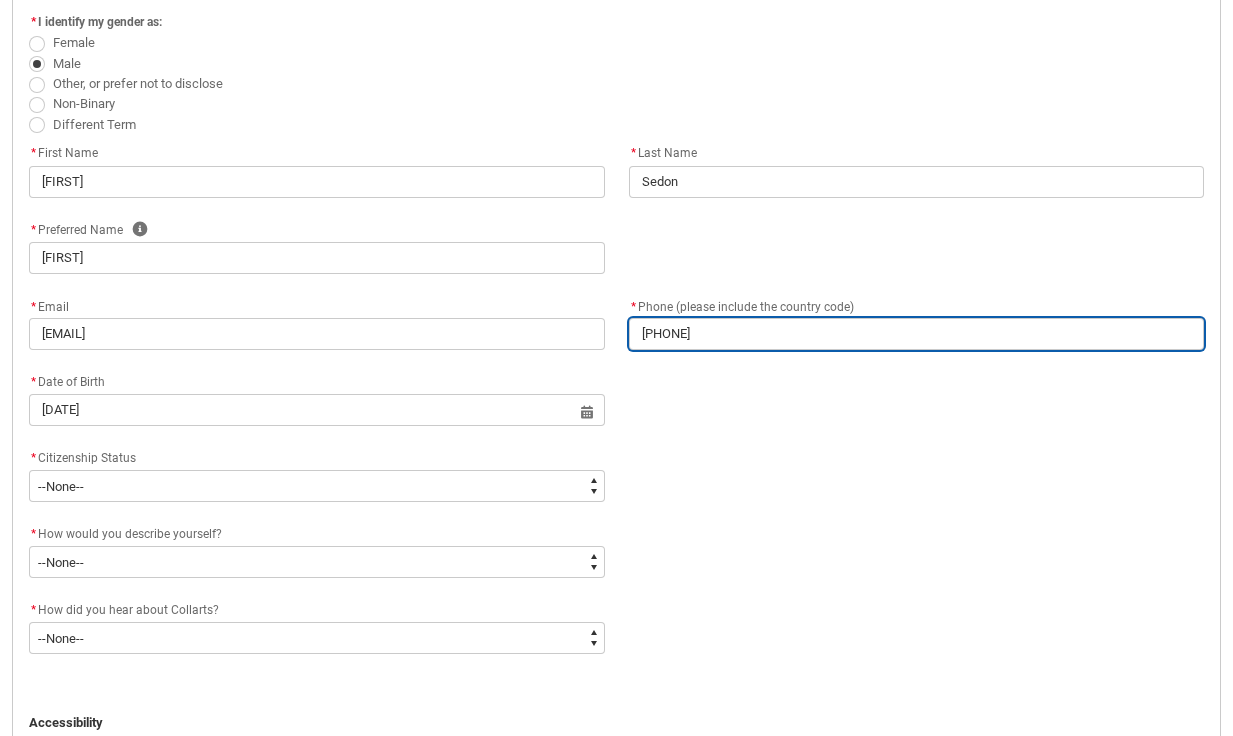 click on "[PHONE]" at bounding box center (917, 334) 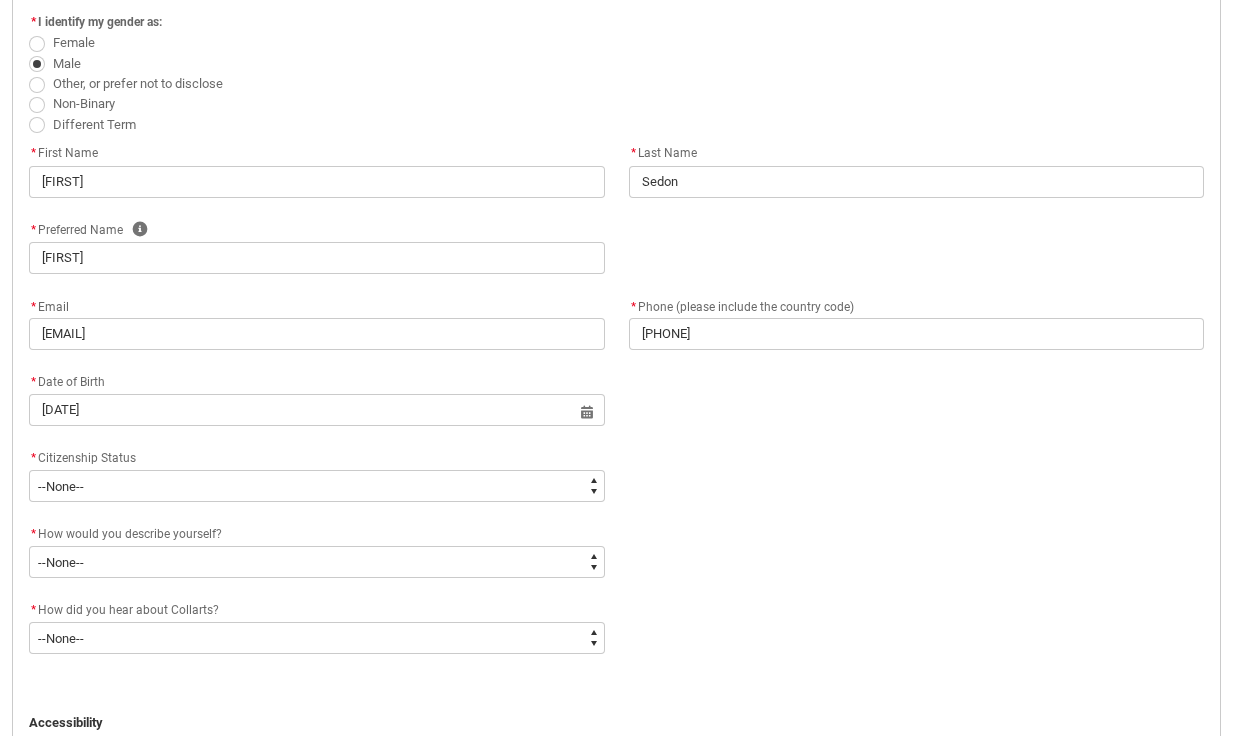 click on "* Date of Birth [DATE] Select a date for Format: 31 Dec 2024" 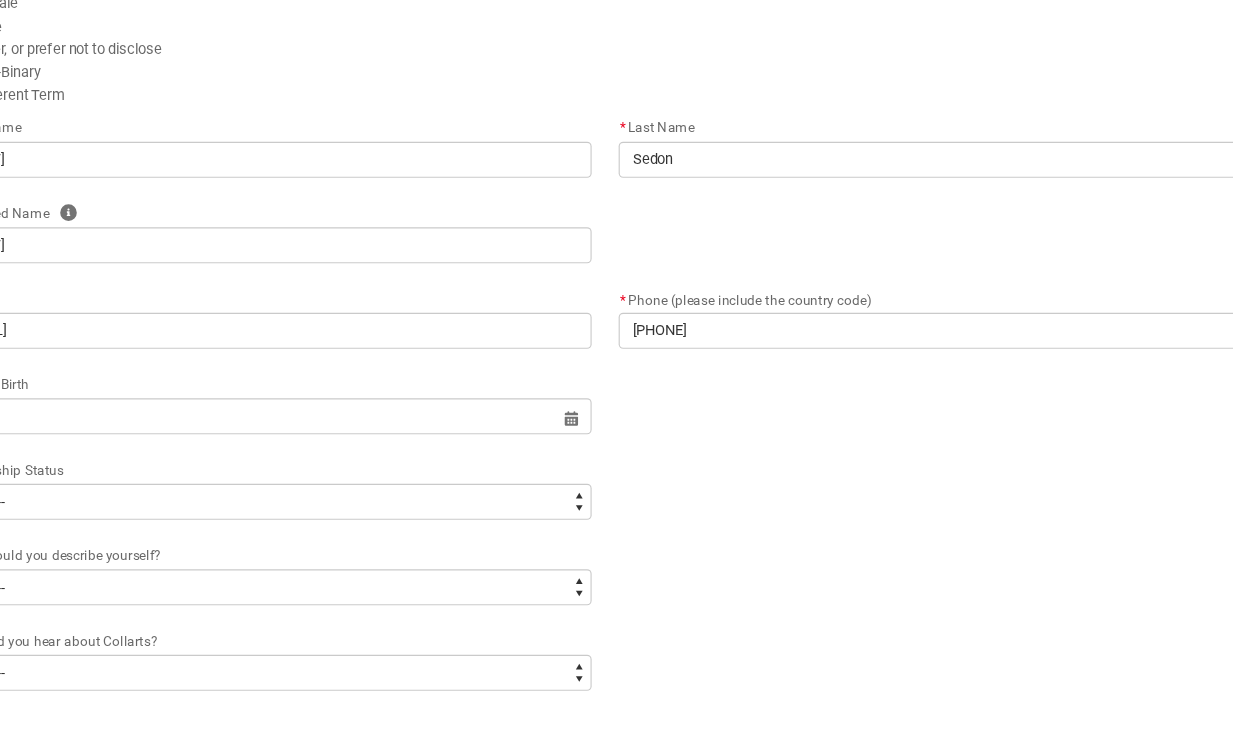 scroll, scrollTop: 551, scrollLeft: 0, axis: vertical 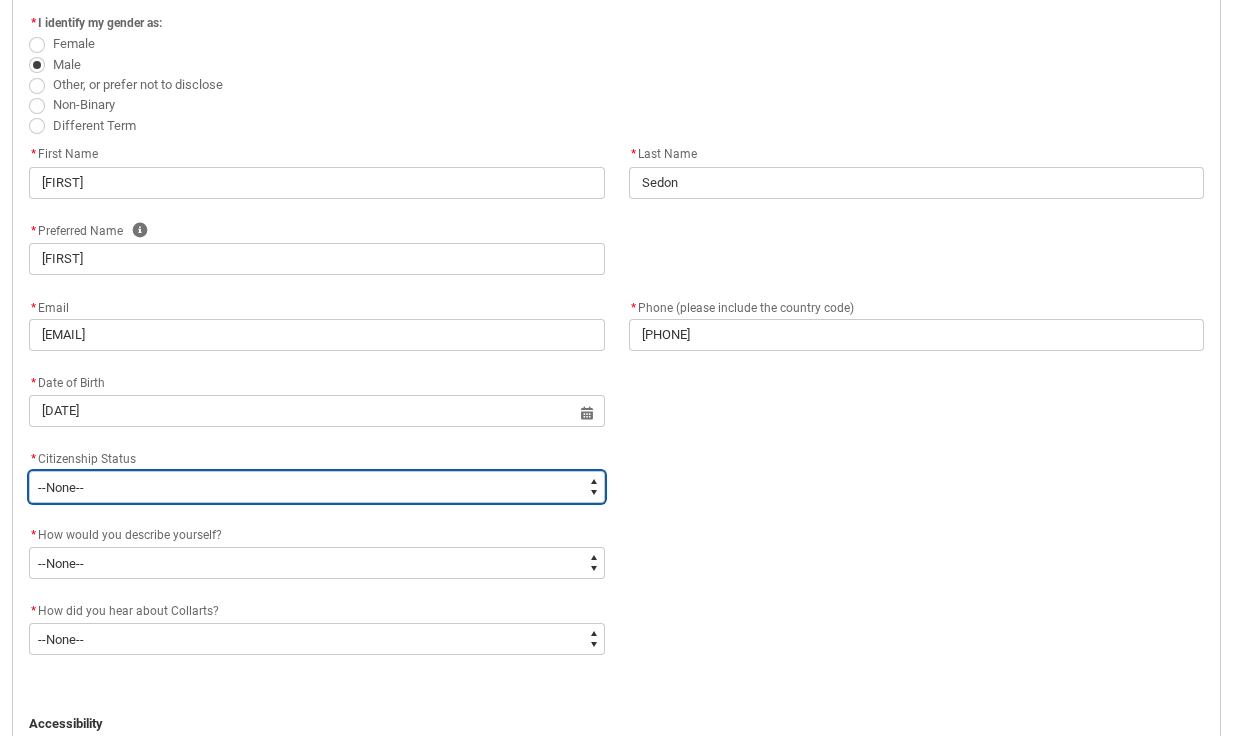 type on "Citizenship.1" 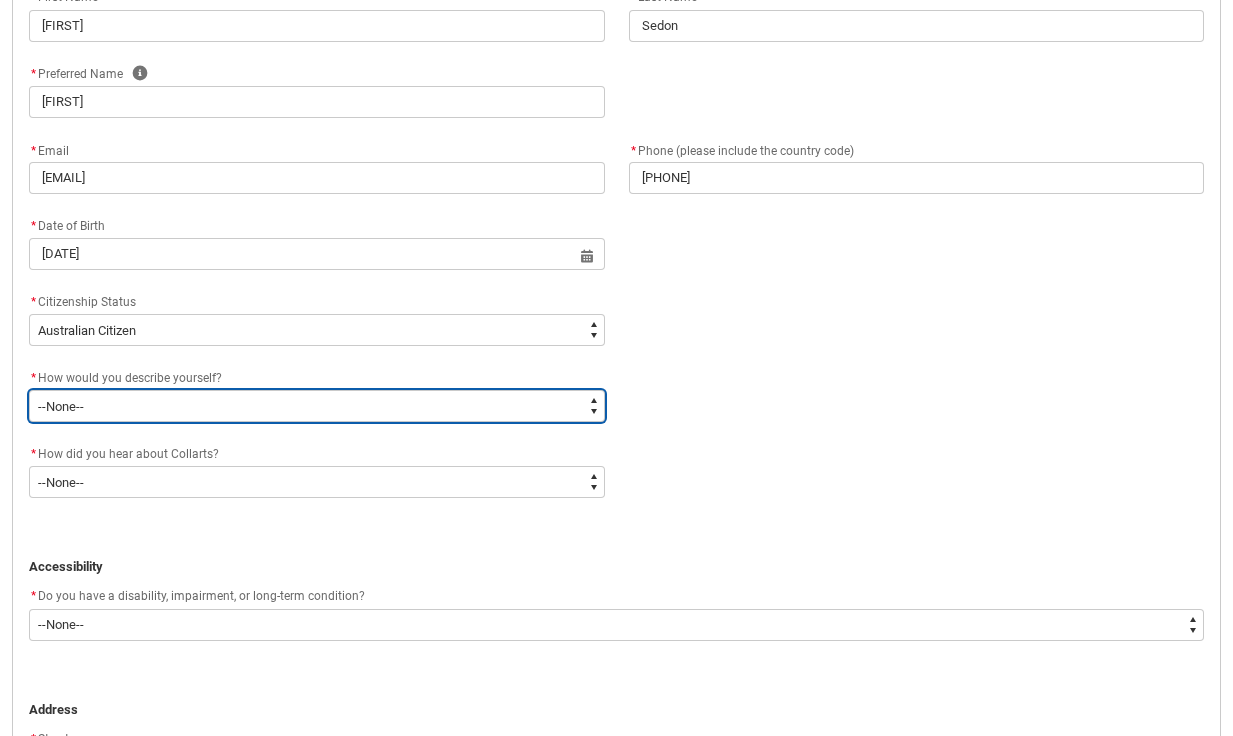 scroll, scrollTop: 711, scrollLeft: 0, axis: vertical 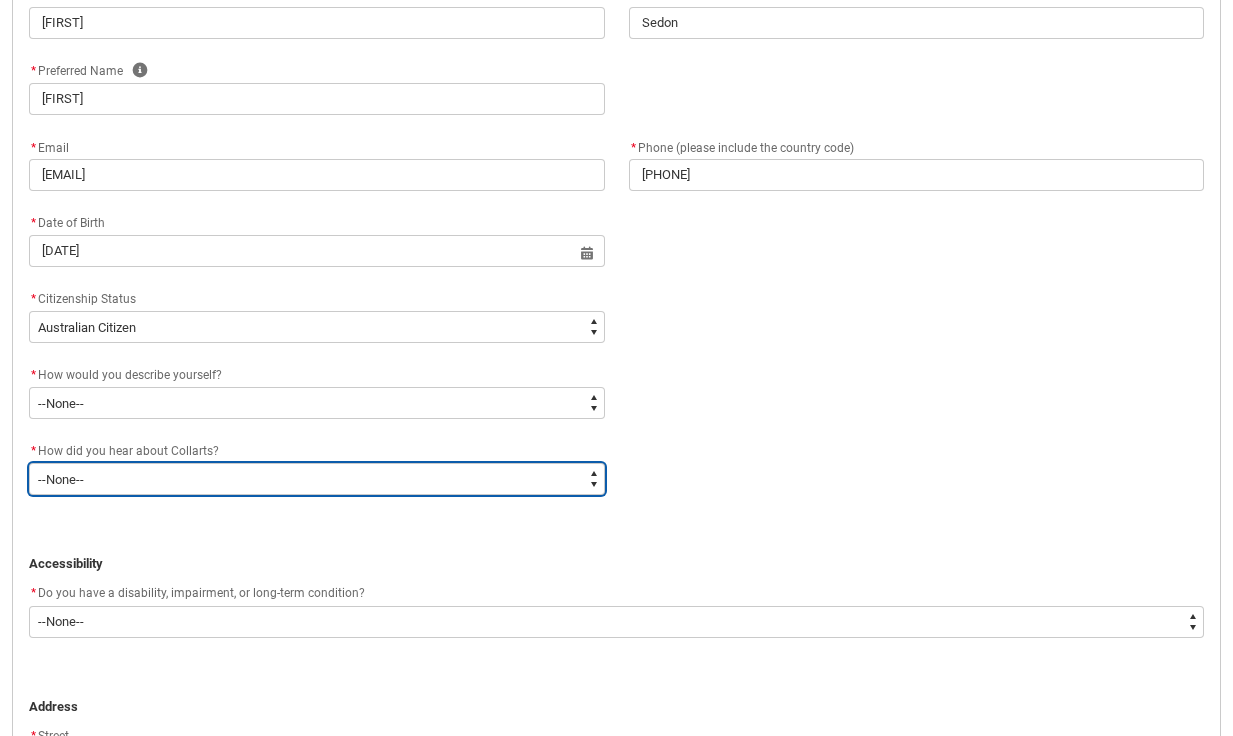 type on "Heard_About_Collarts_Picklist.Socials (Facebook%2C Instagram%2C LinkedIn etc)" 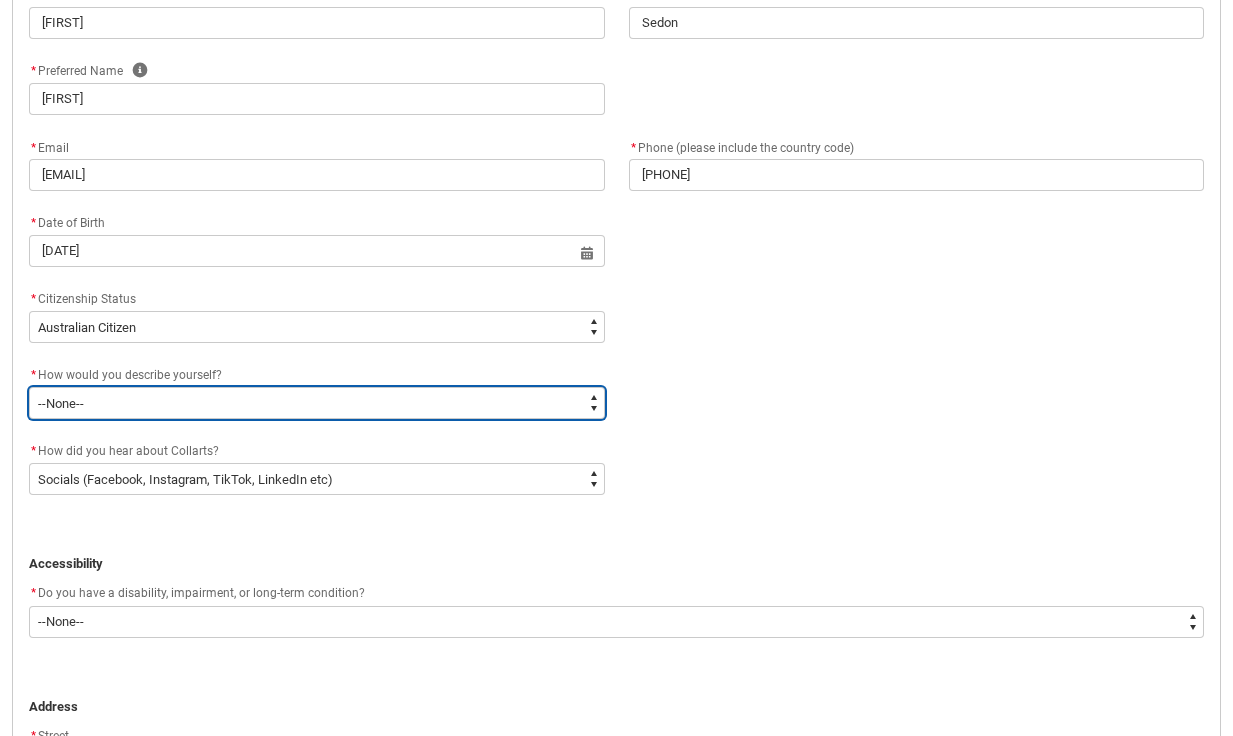 type on "HSLC_Domestic_e" 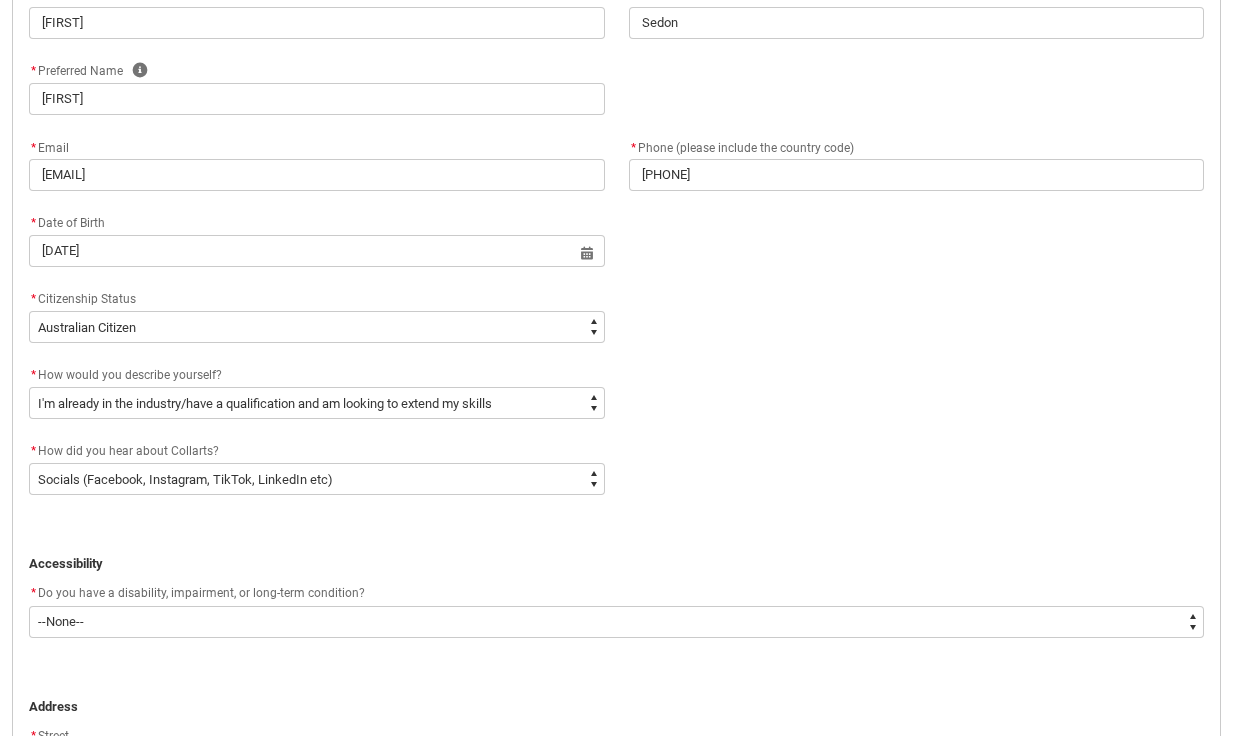click 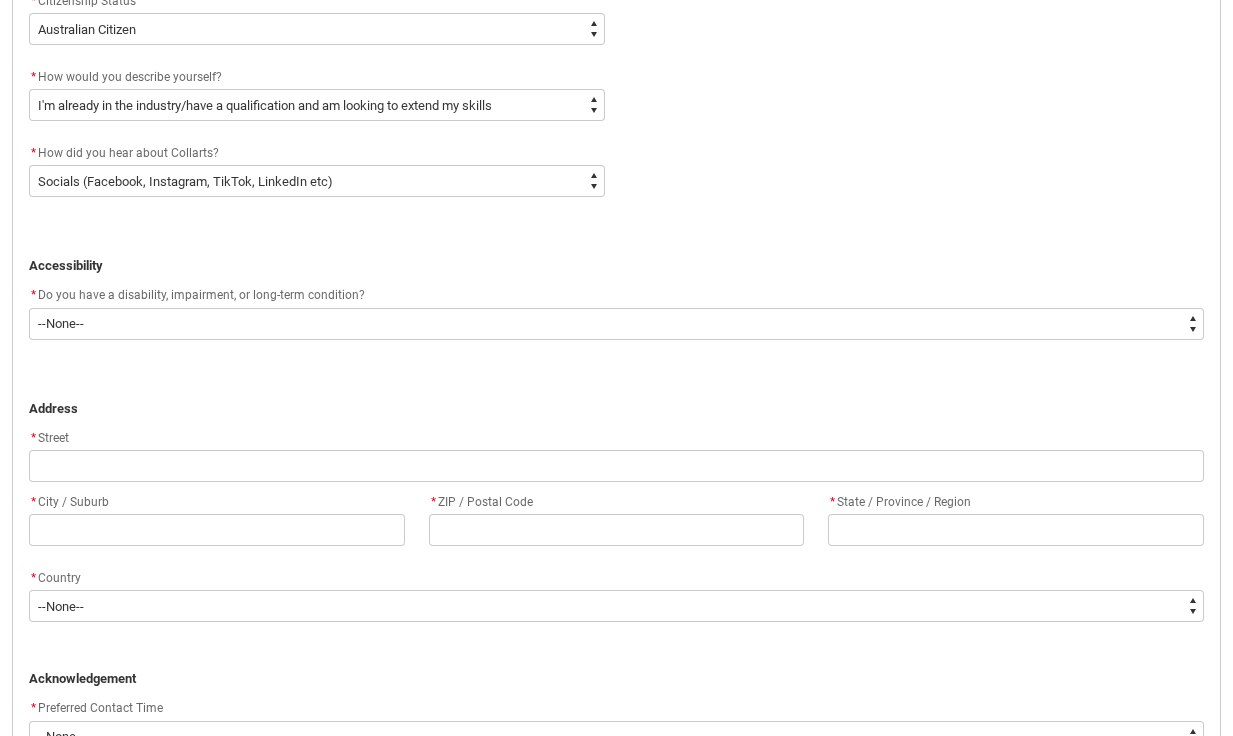 scroll, scrollTop: 1041, scrollLeft: 0, axis: vertical 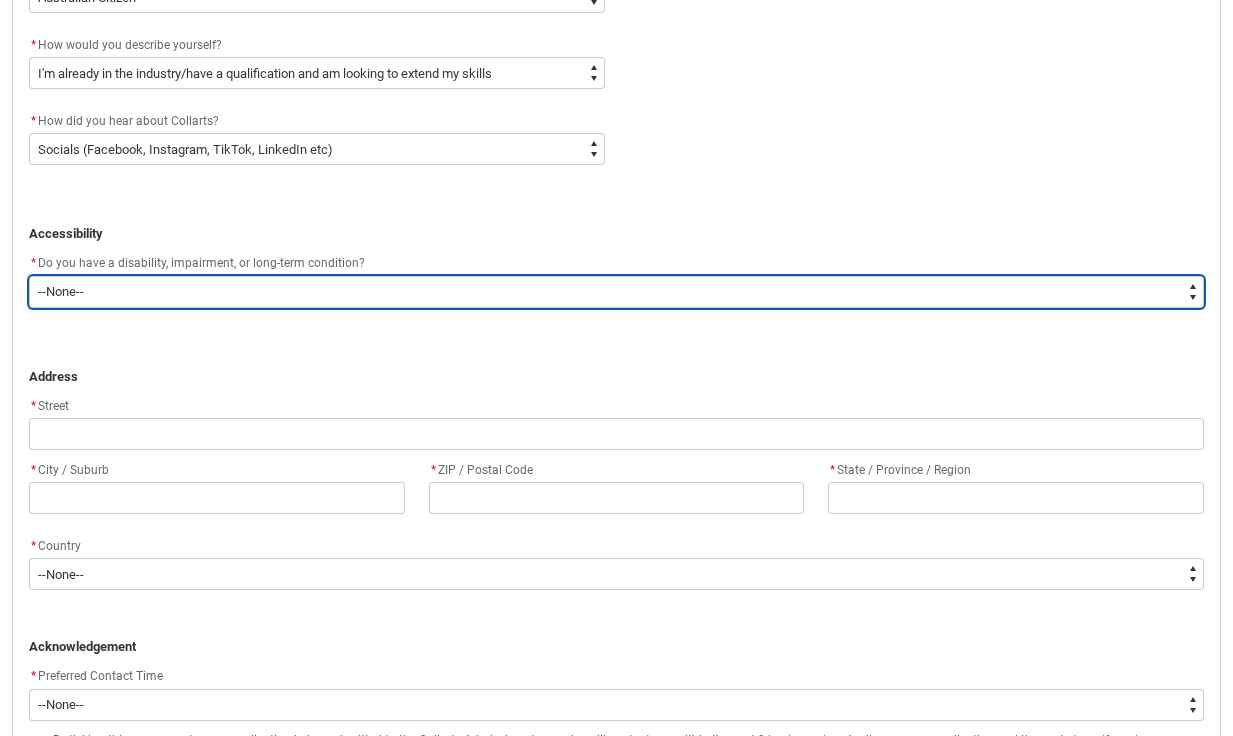 type on "Yes_TextChoice" 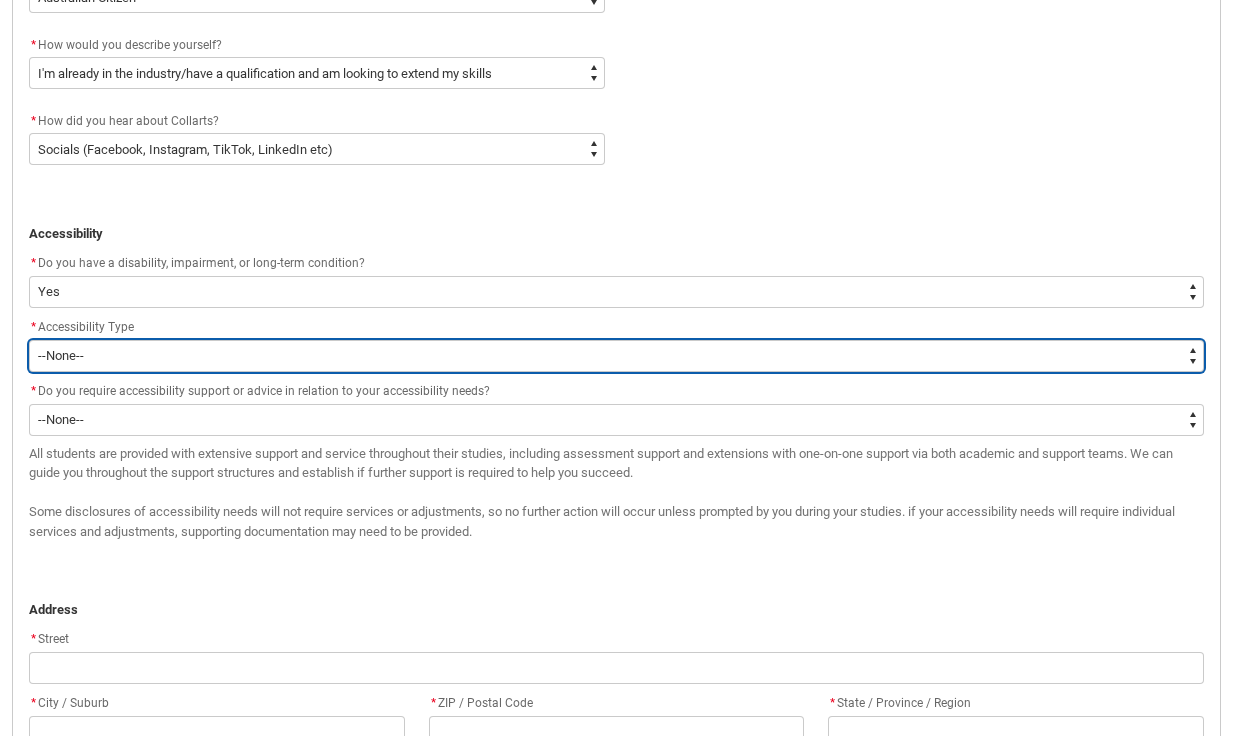 type on "Disability_LowVisionBlind" 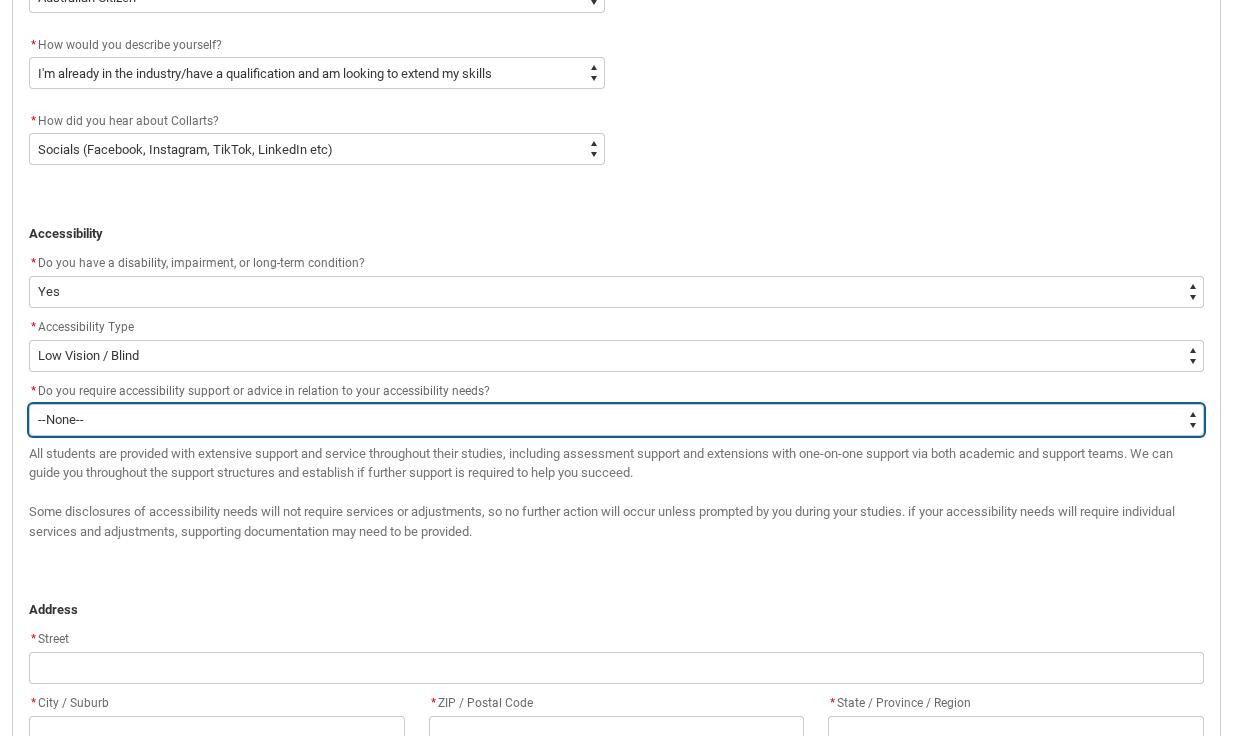 type on "No_TextChoice" 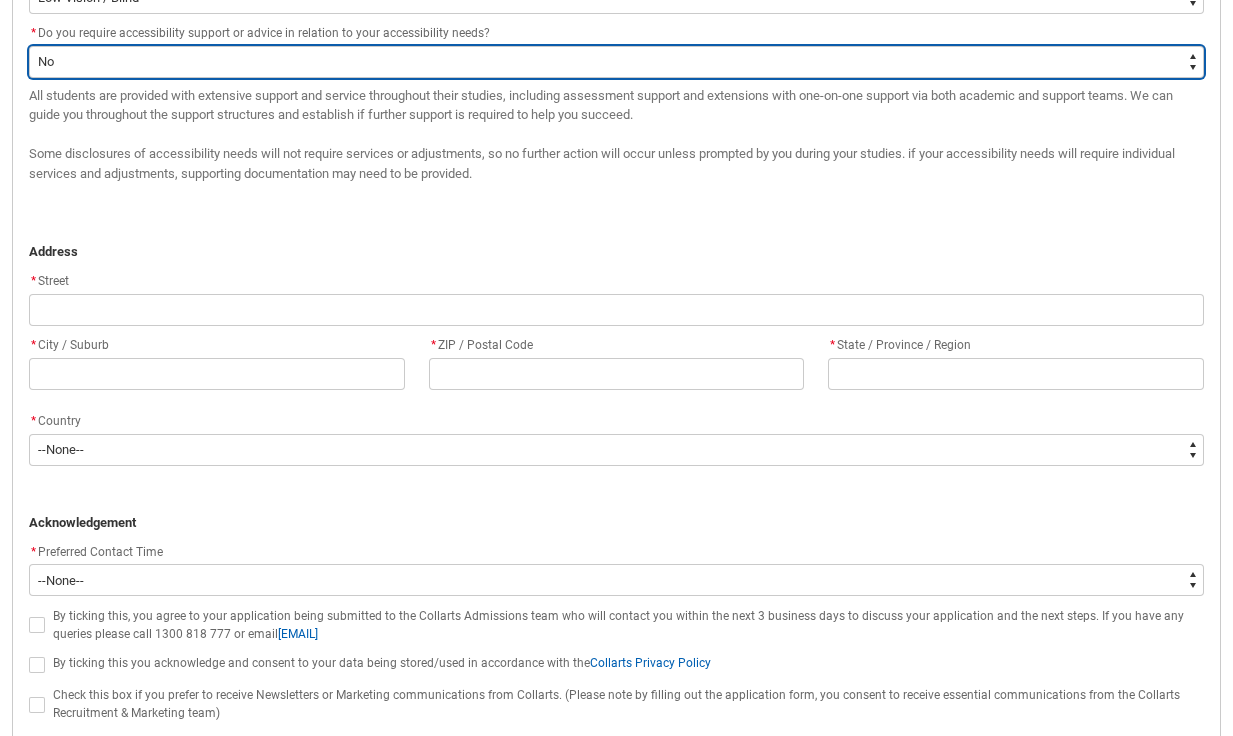 scroll, scrollTop: 1410, scrollLeft: 0, axis: vertical 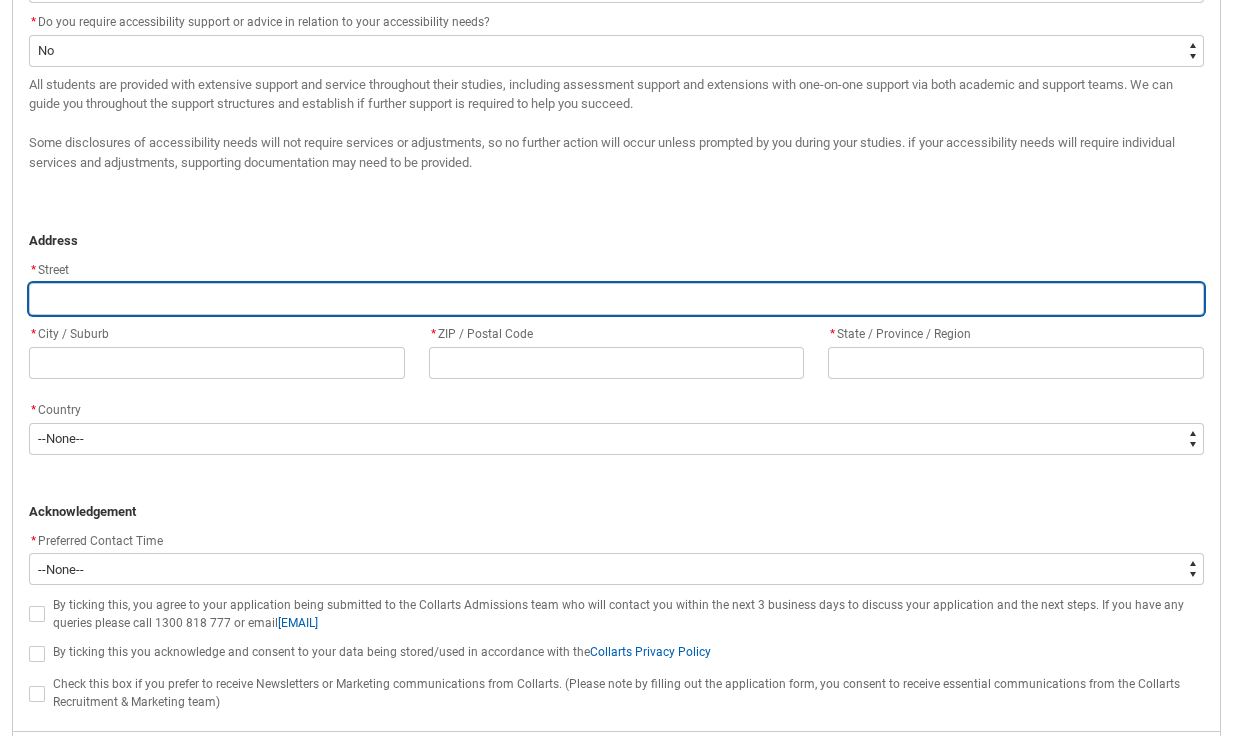 type on "4" 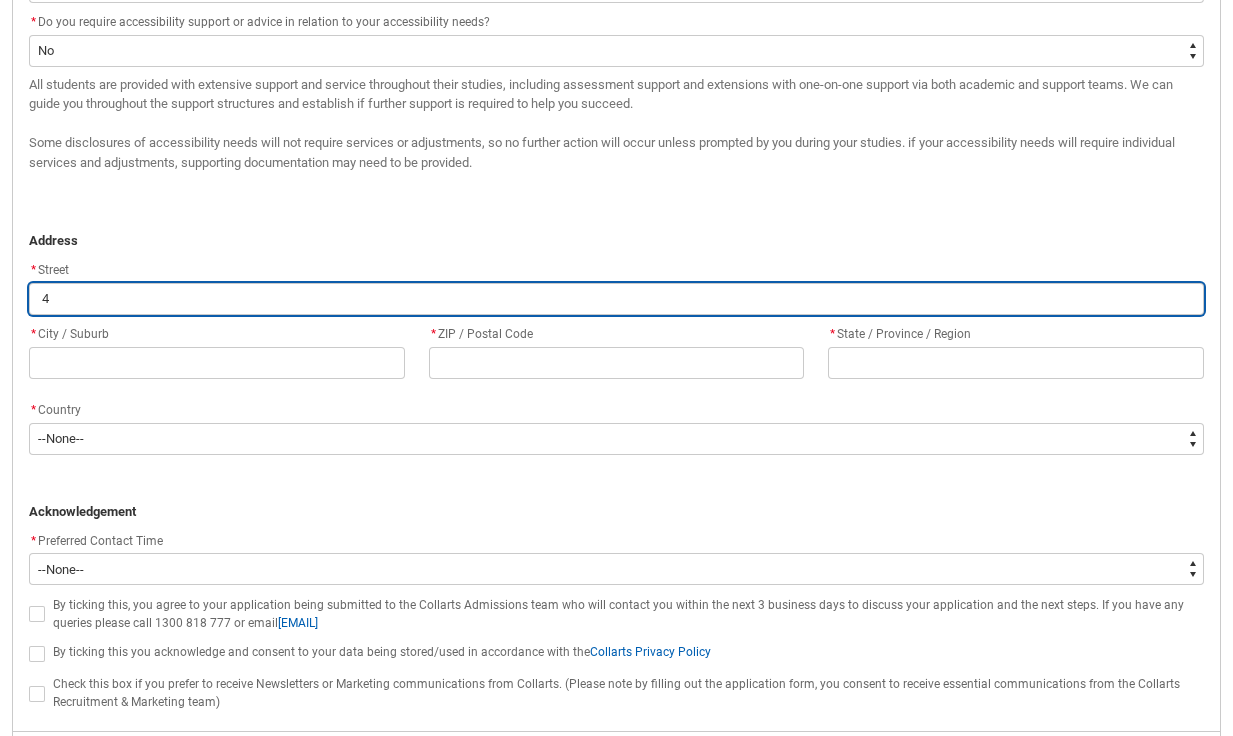 type on "4" 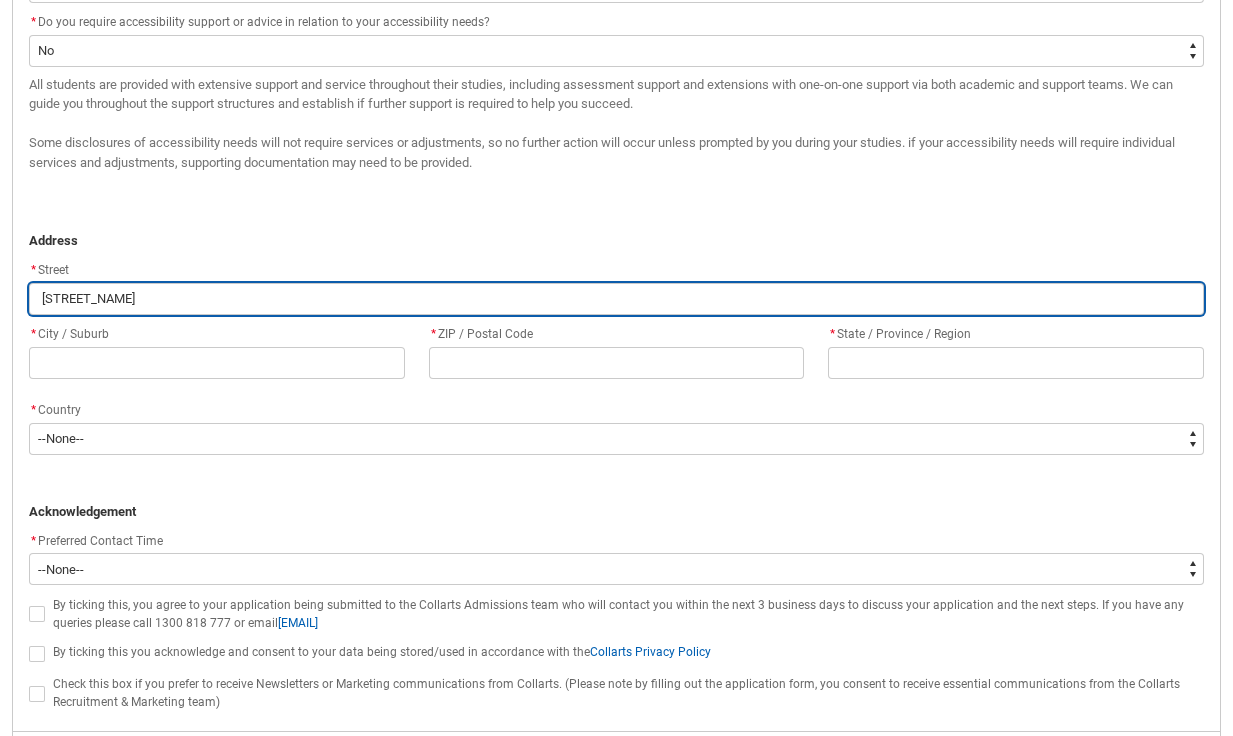 type on "[STREET_NAME]" 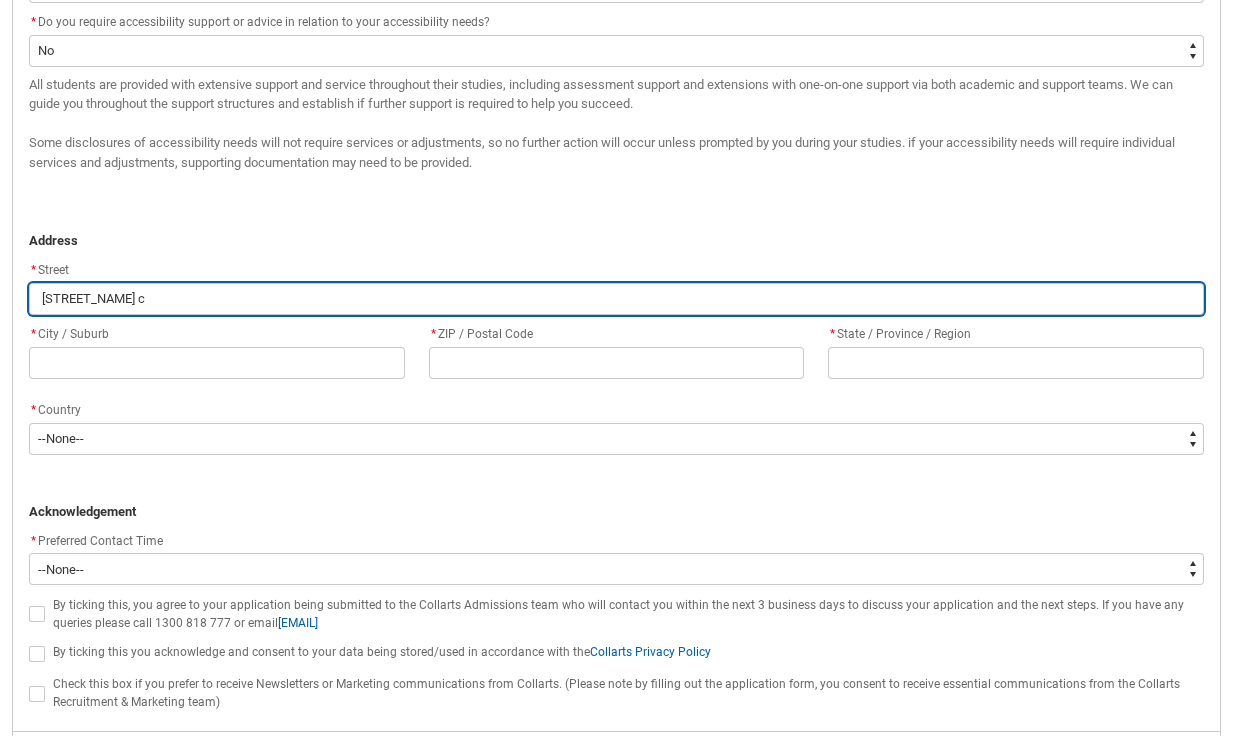 type on "[STREET_NAME] co" 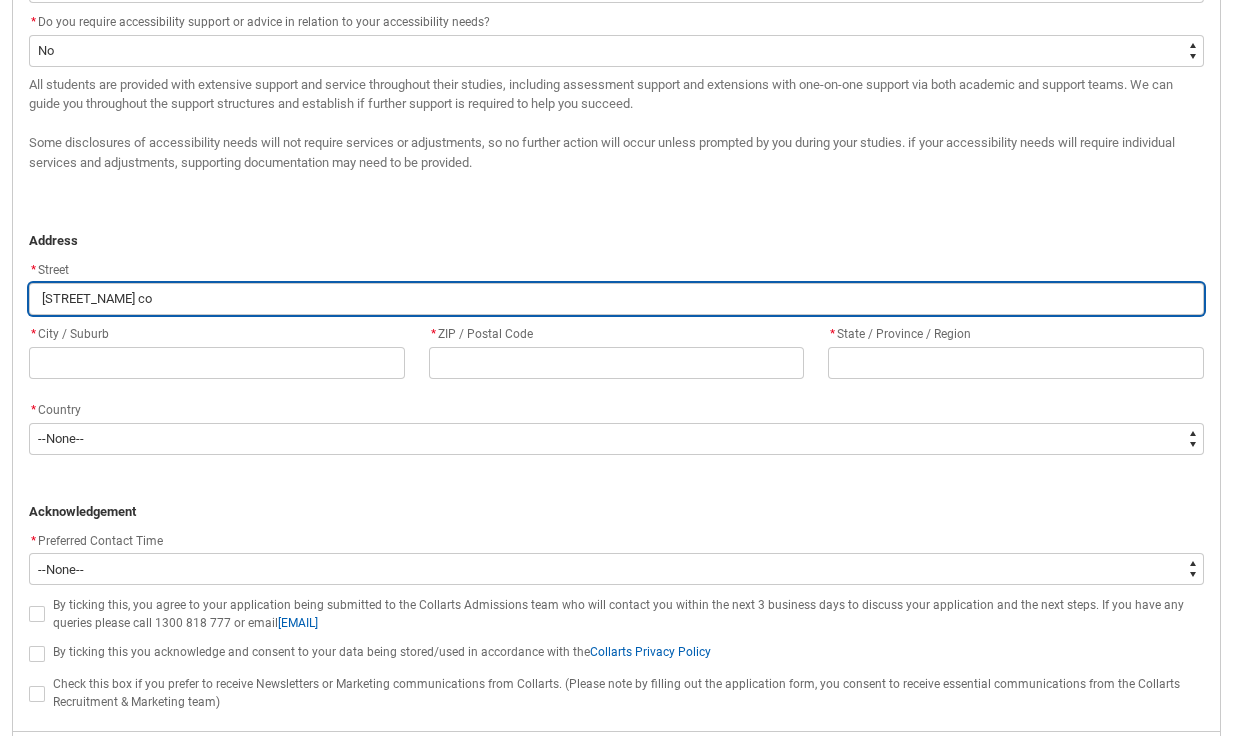 type on "[STREET_NAME] cou" 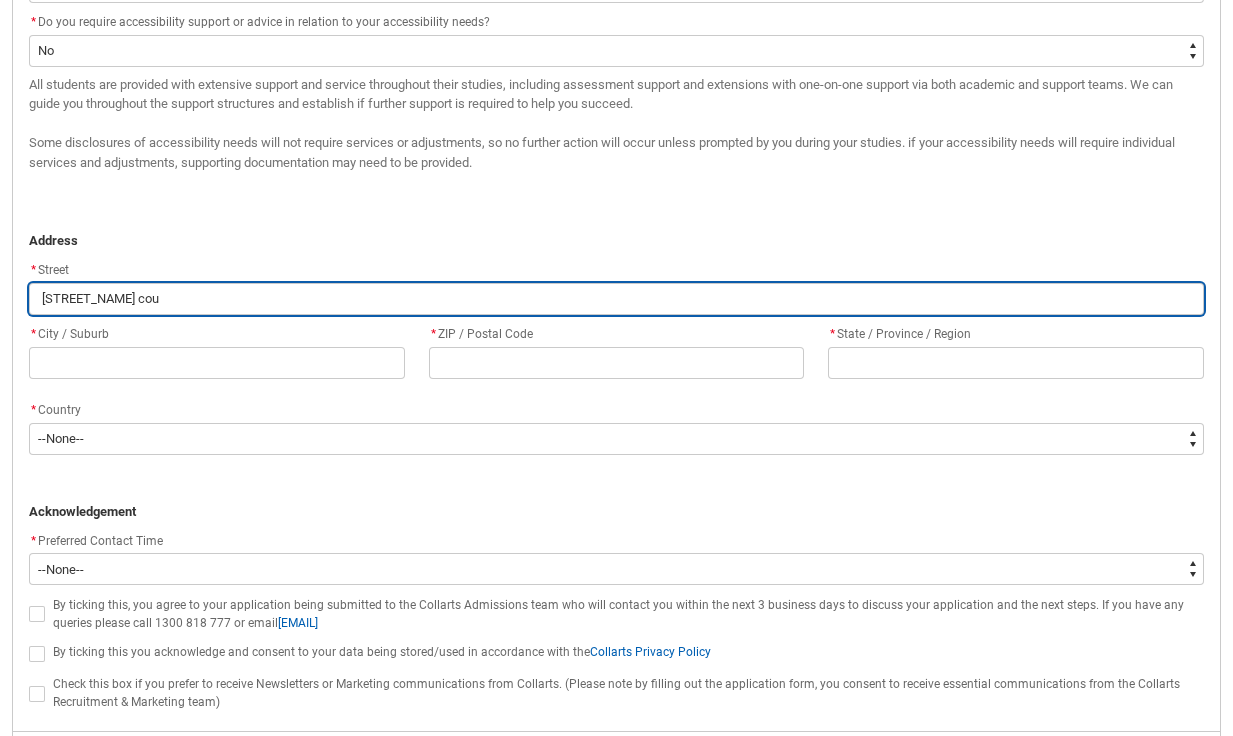 type on "[STREET_NAME] cour" 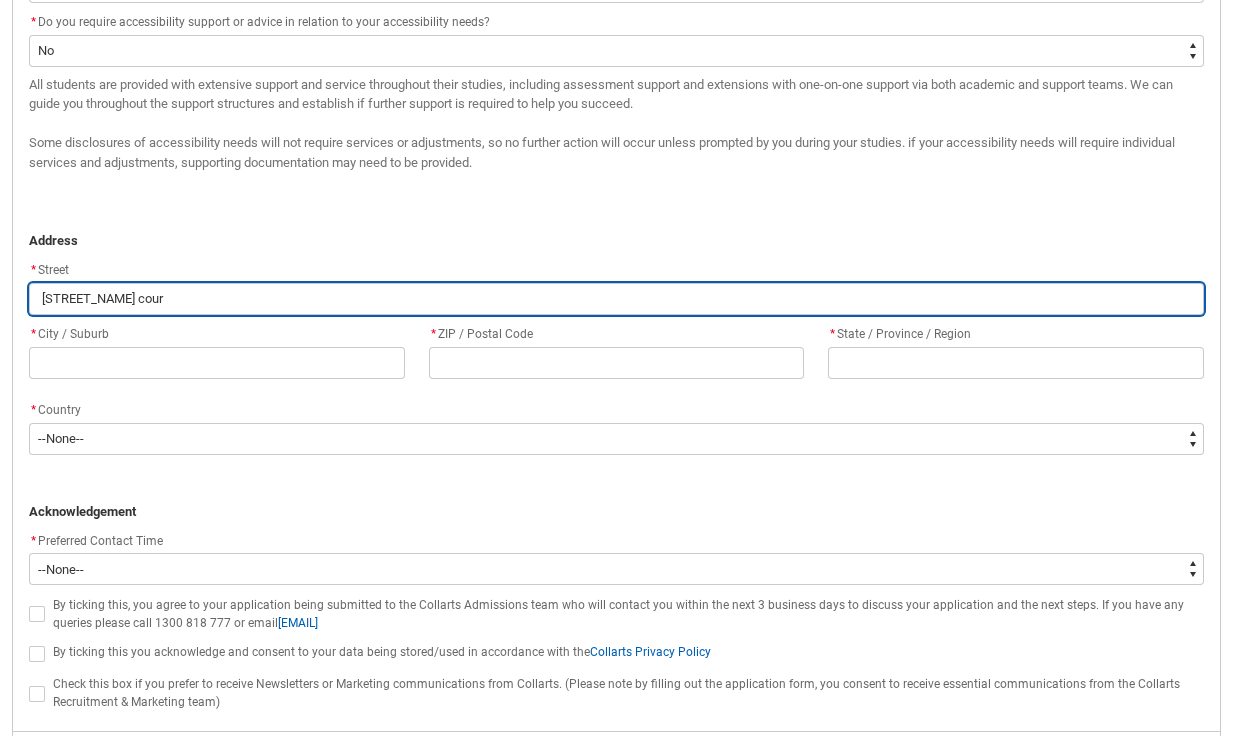 type on "[STREET_NAME] court" 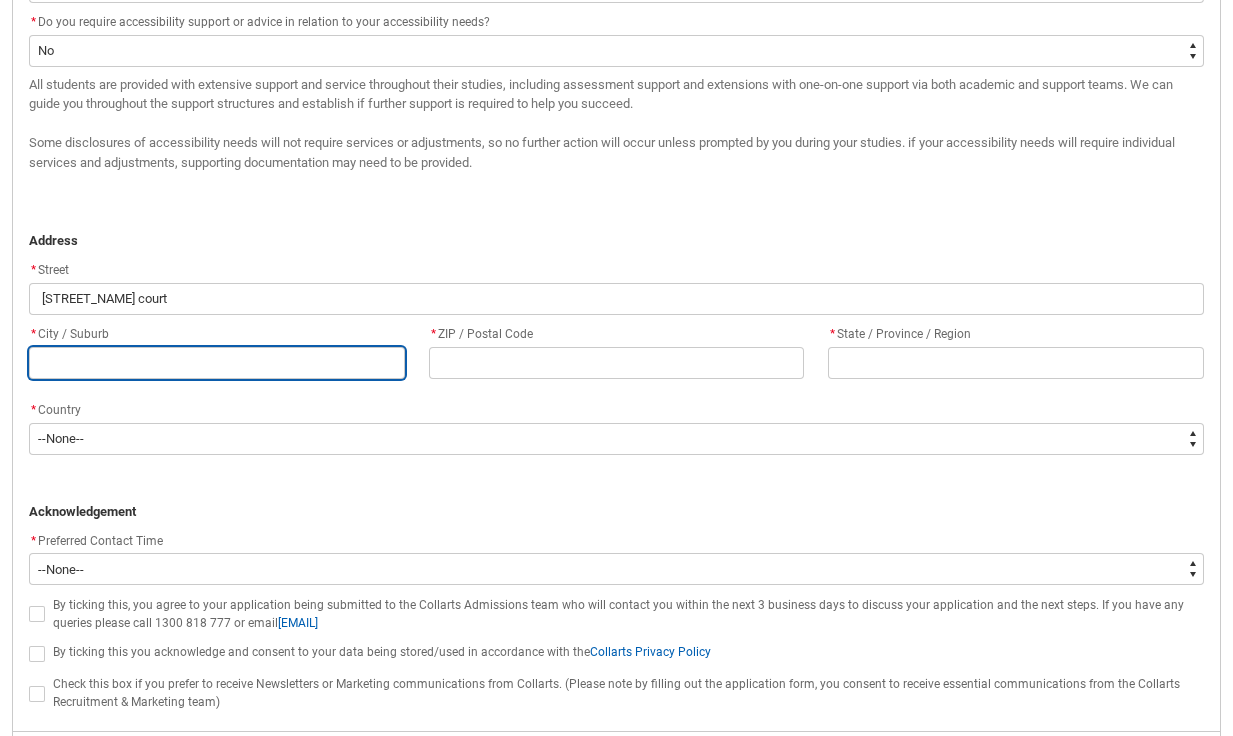 type on "C" 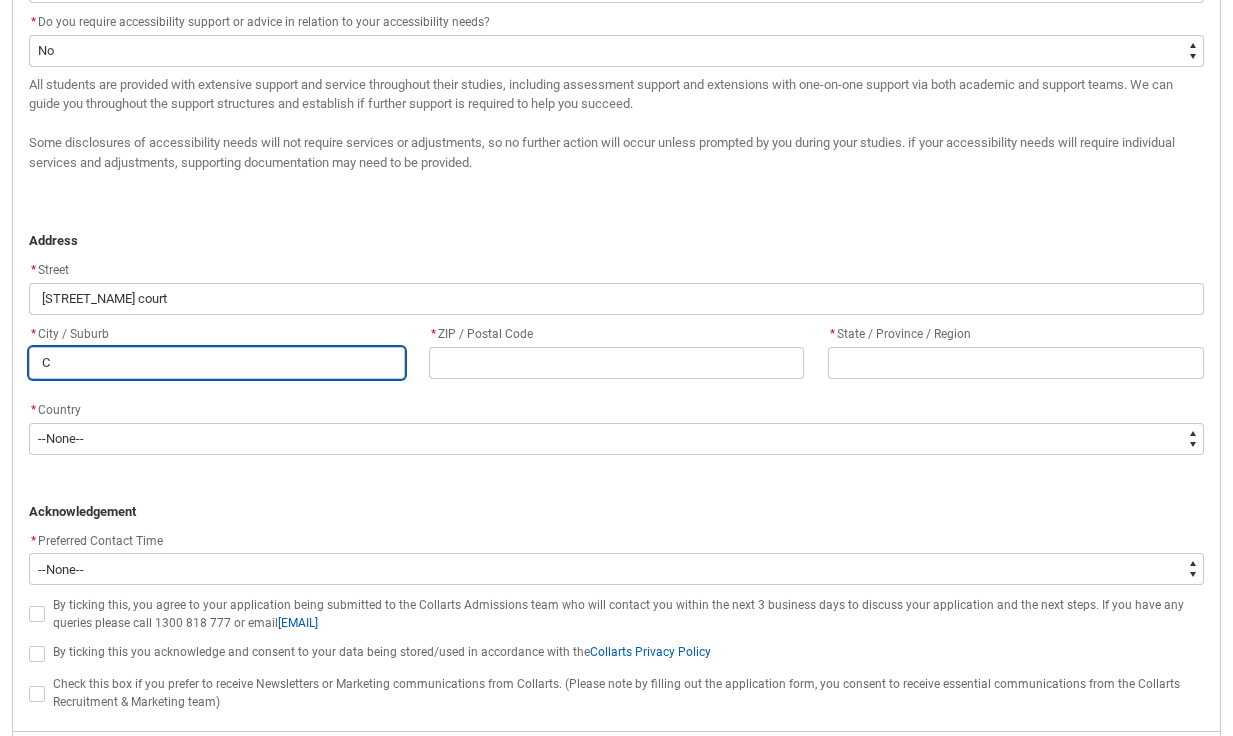 type on "[SUBURB]" 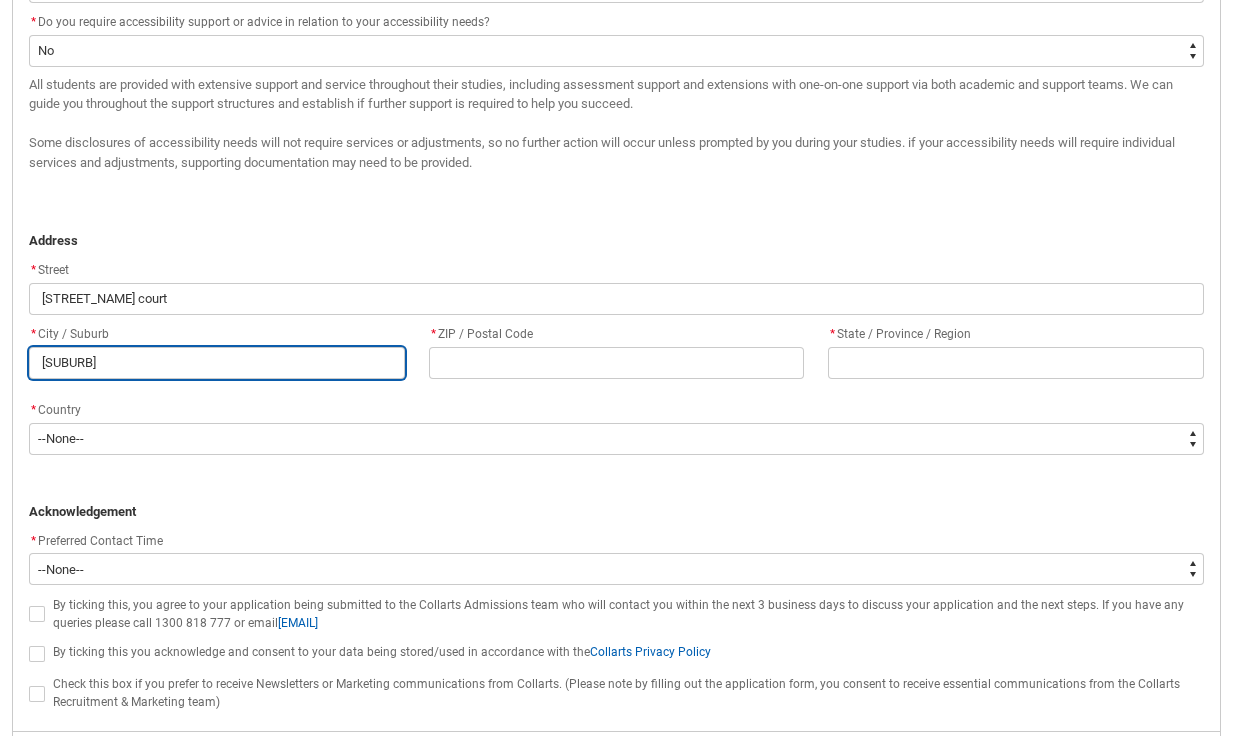 type on "Car" 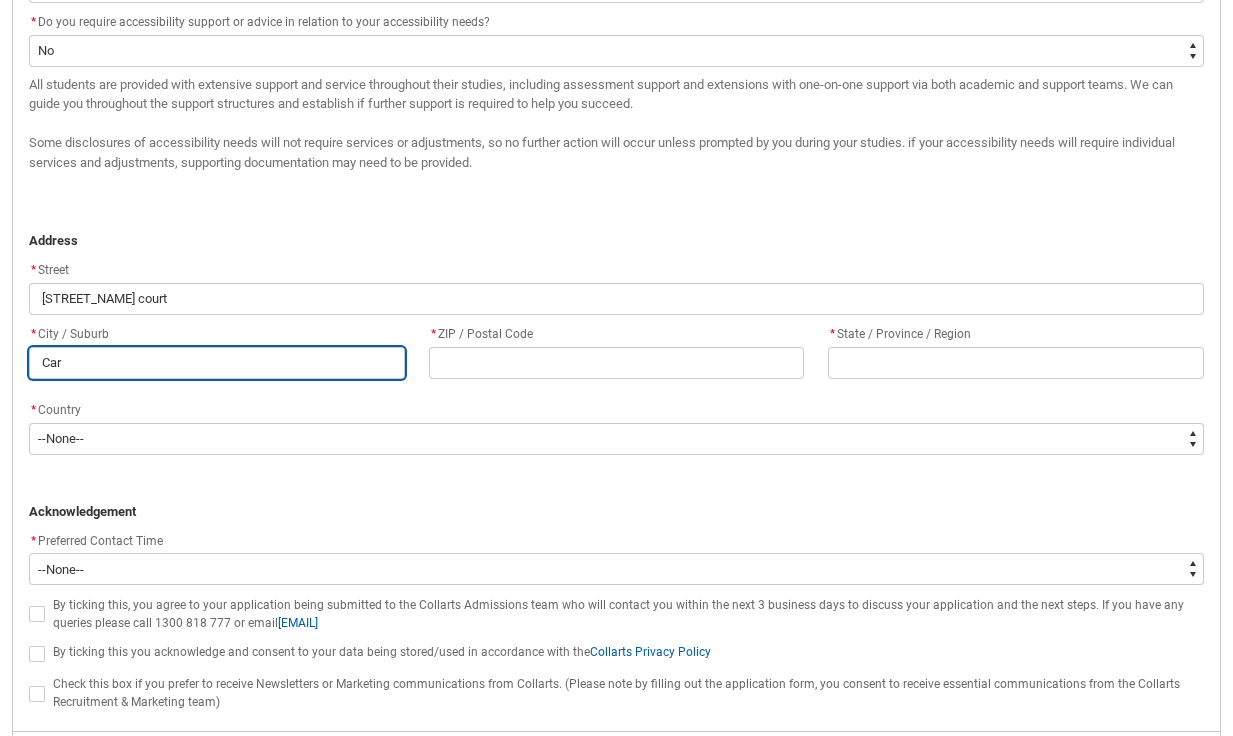 type on "Carr" 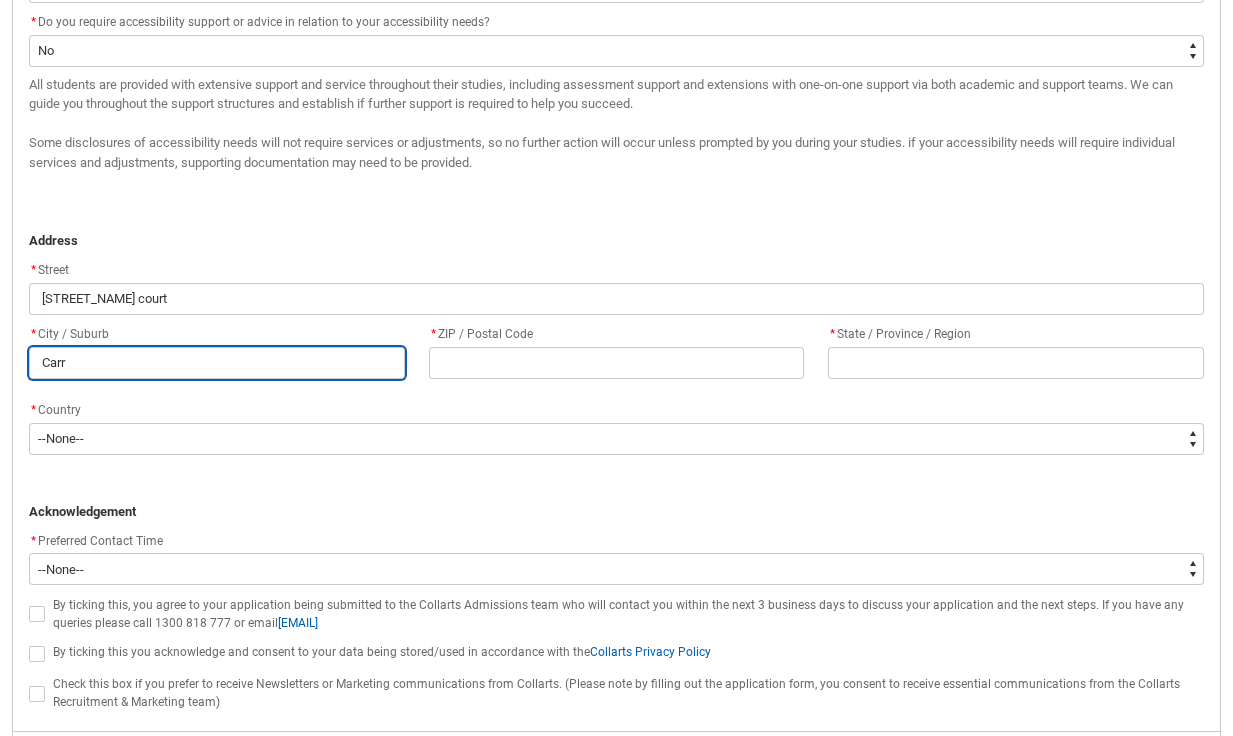 type on "Carru" 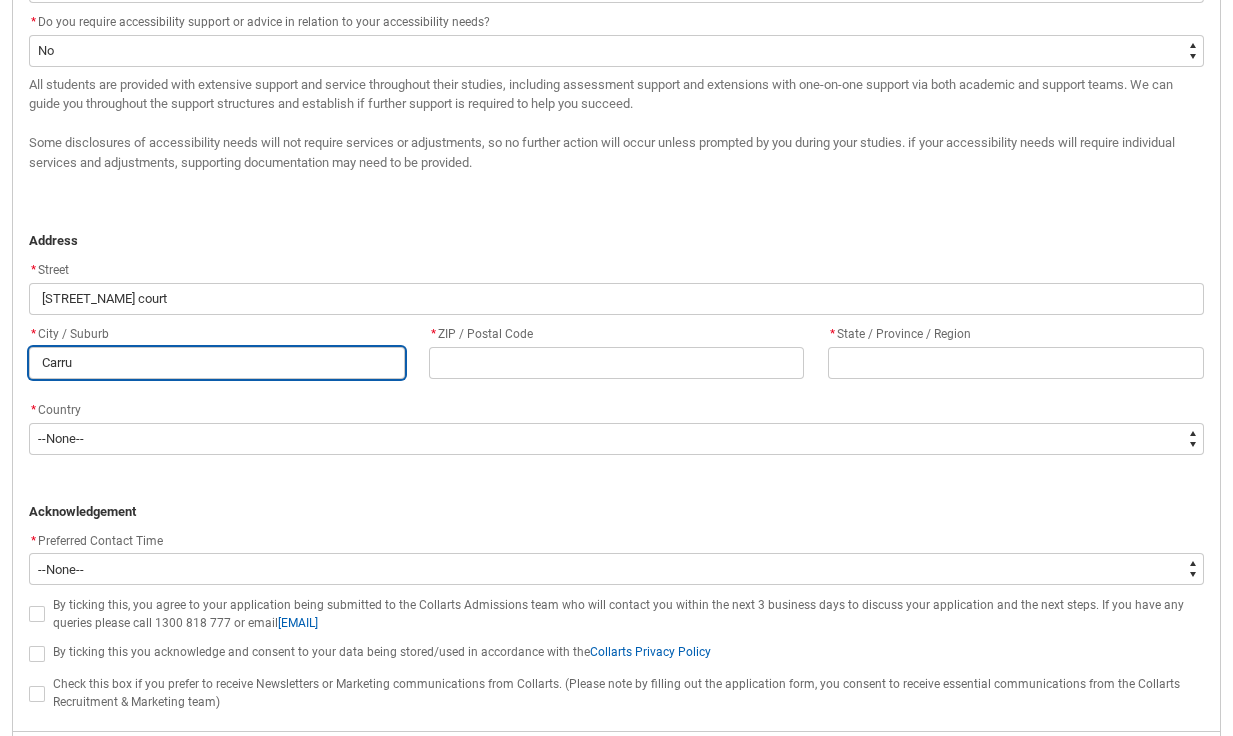 type on "[SUBURB]" 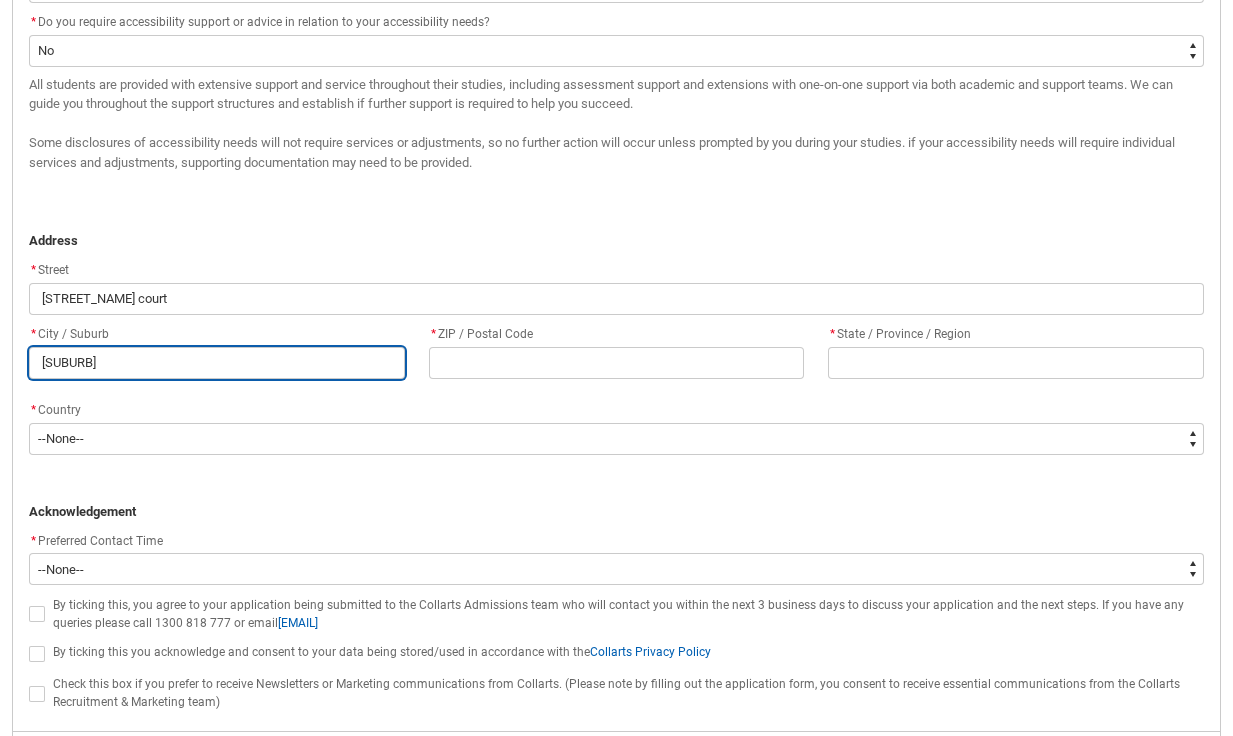 type on "[SUBURB]" 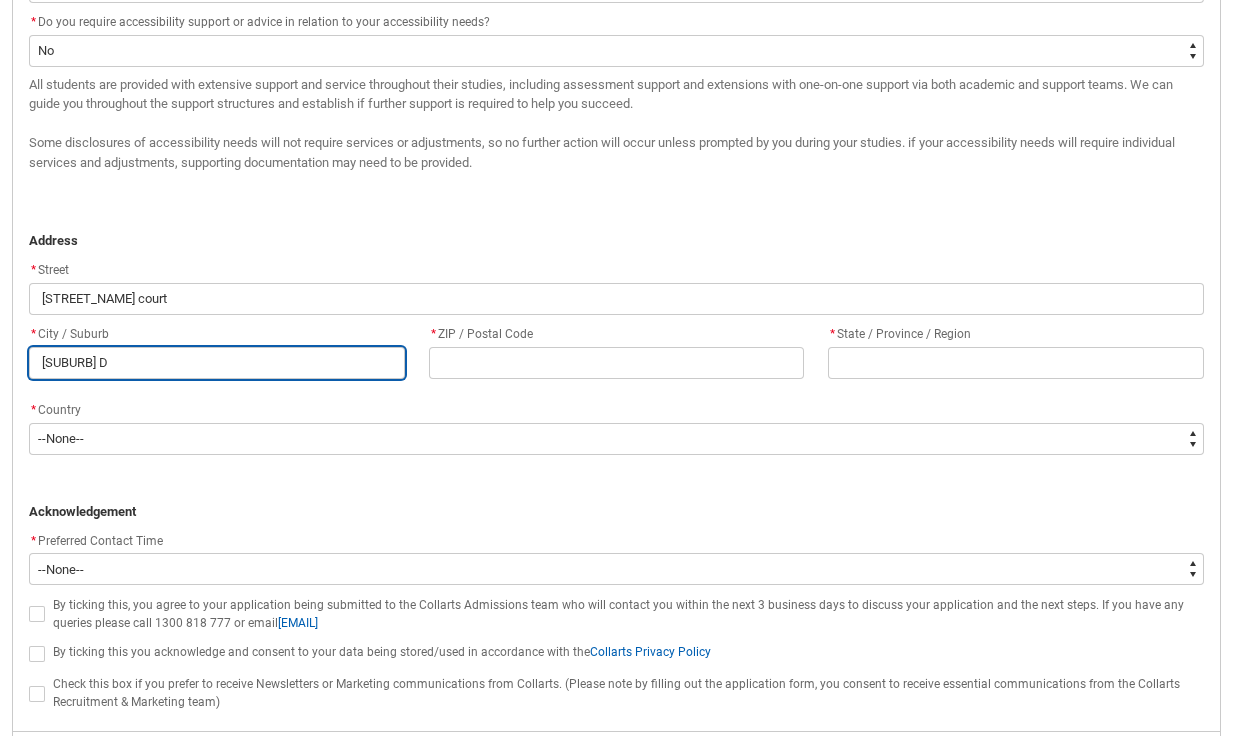 type on "[SUBURB]" 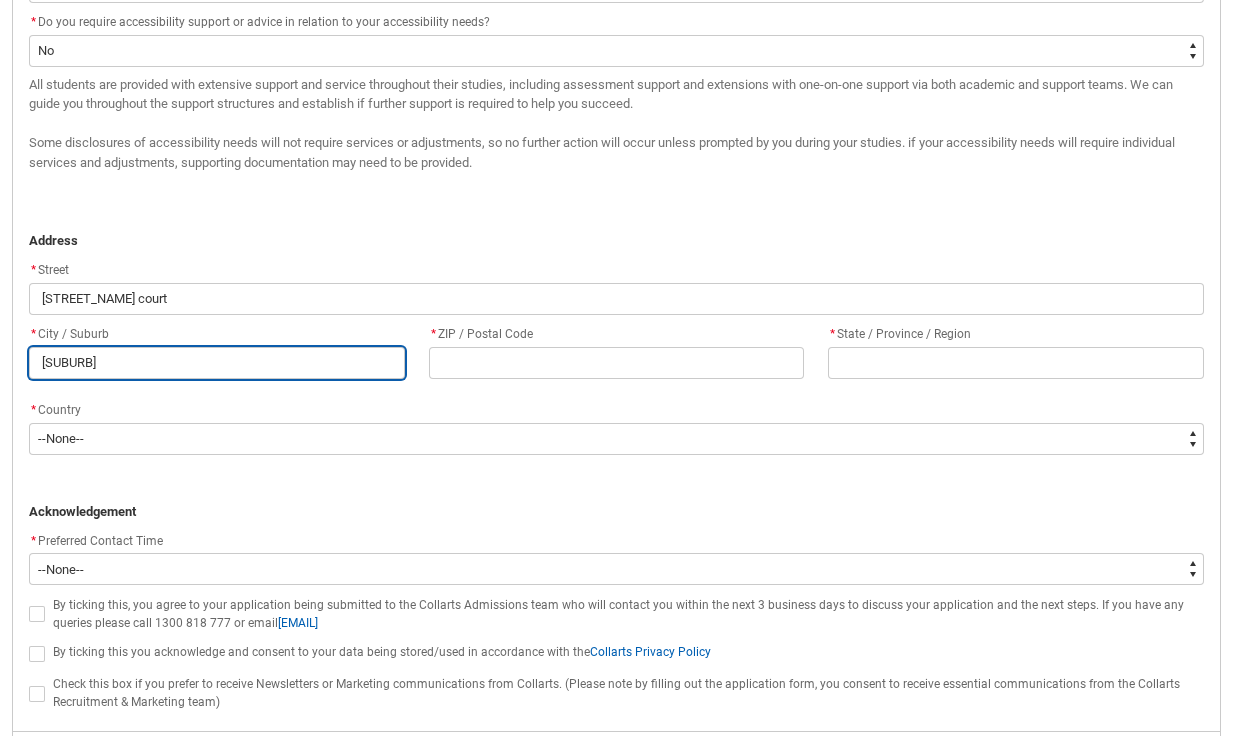 type on "[SUBURB]" 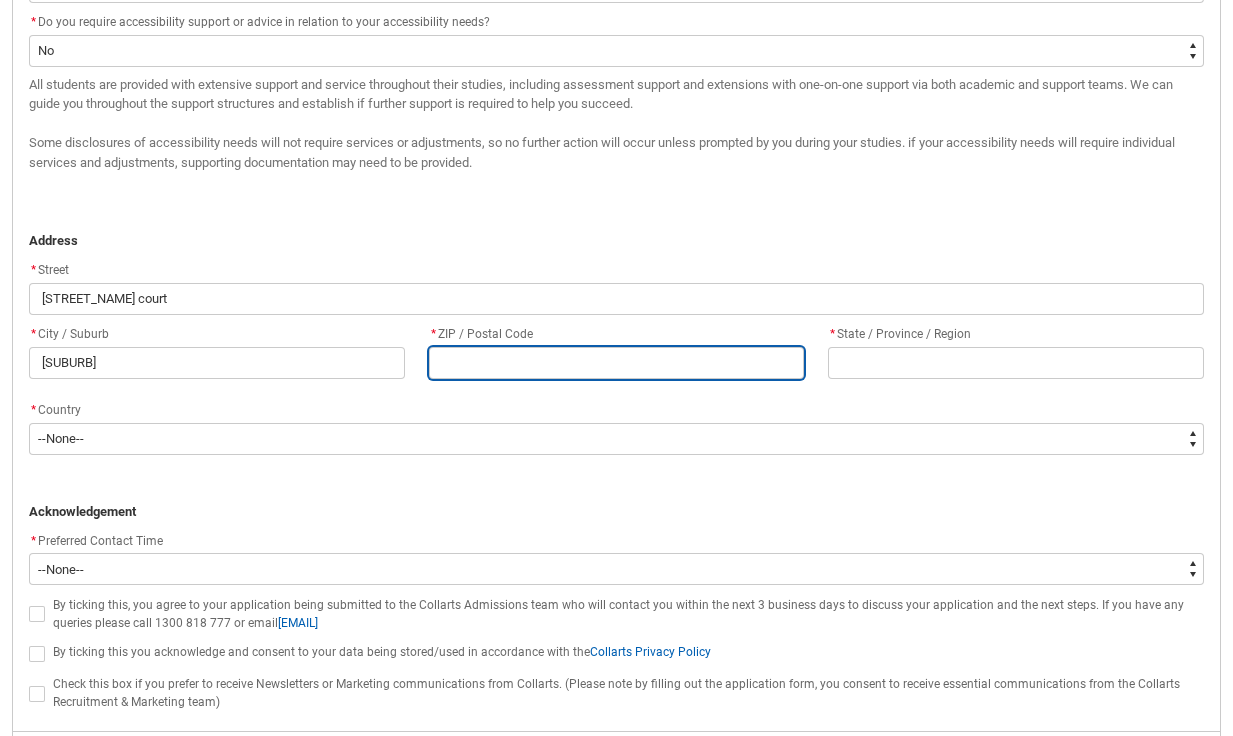 type on "3" 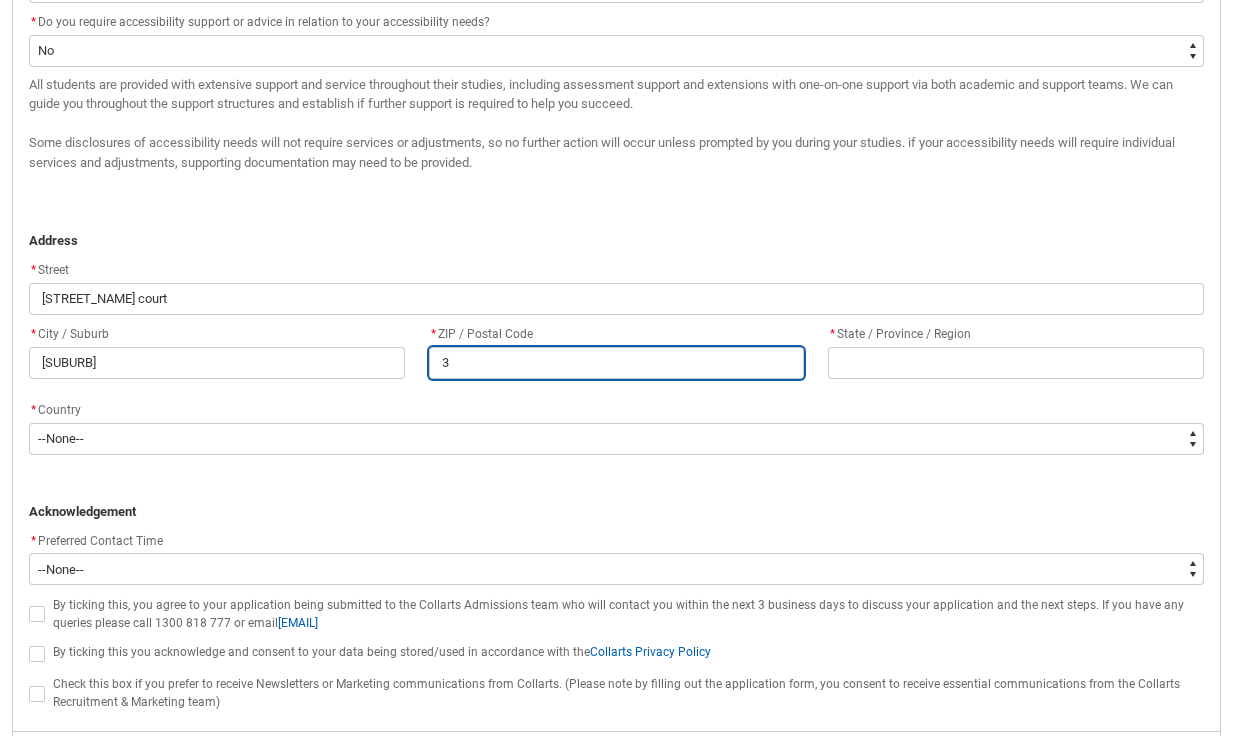type on "32" 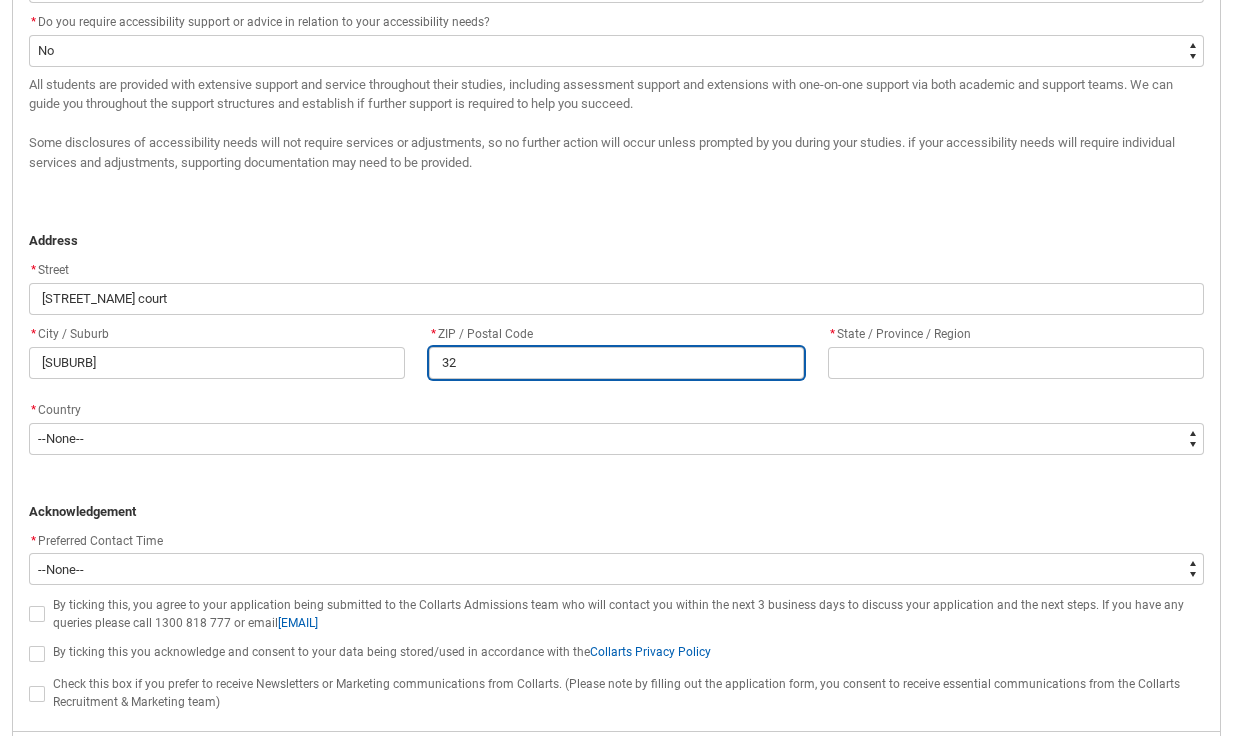 type on "320" 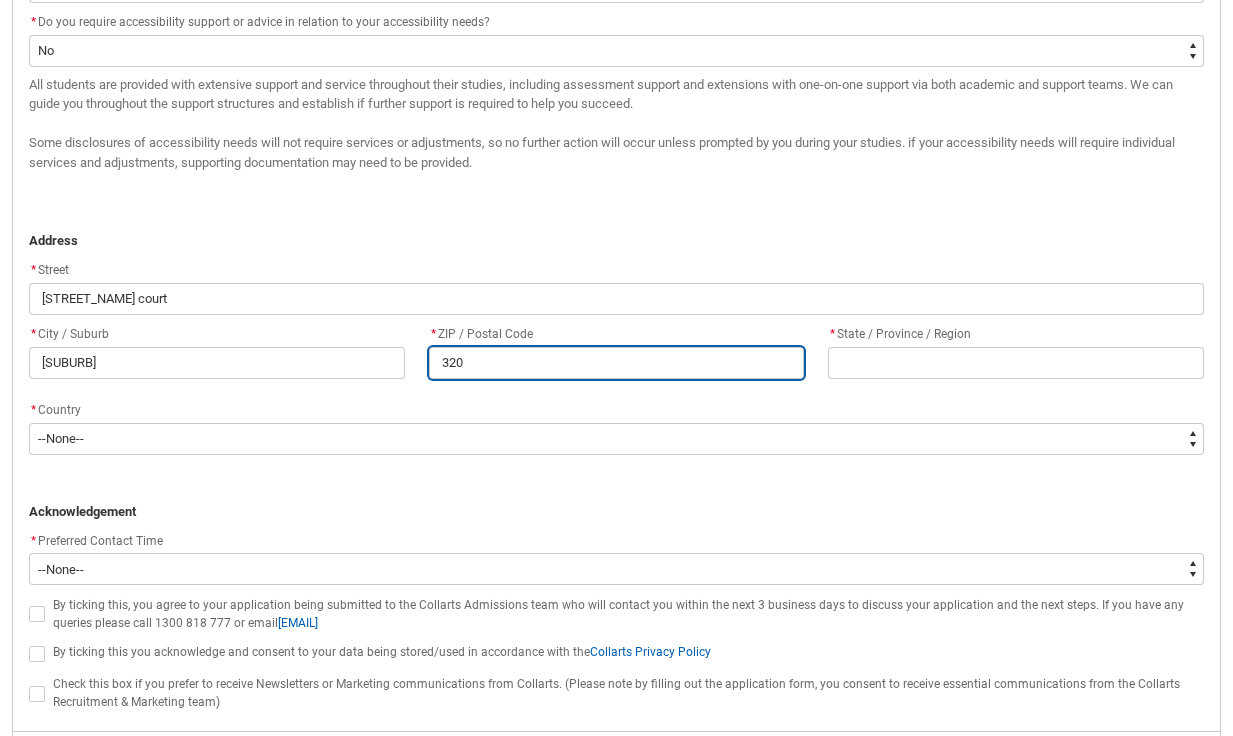 type on "3201" 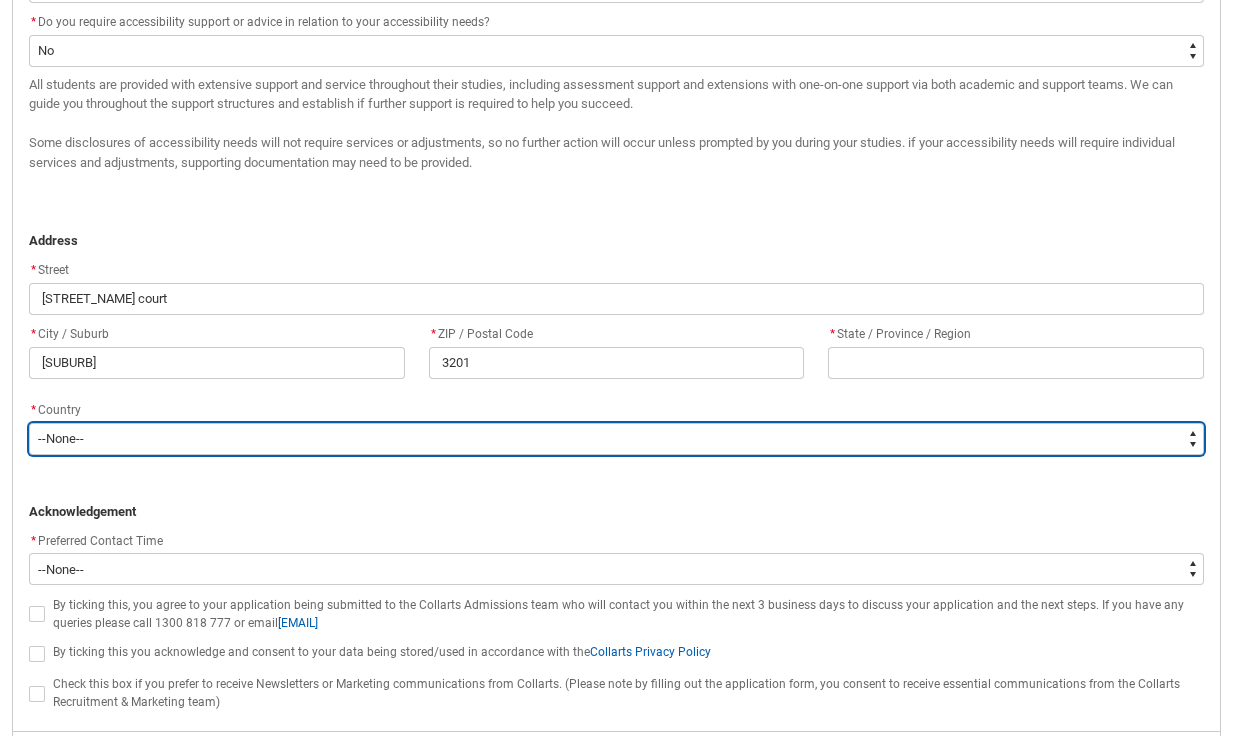 type on "Country_Choice.1101" 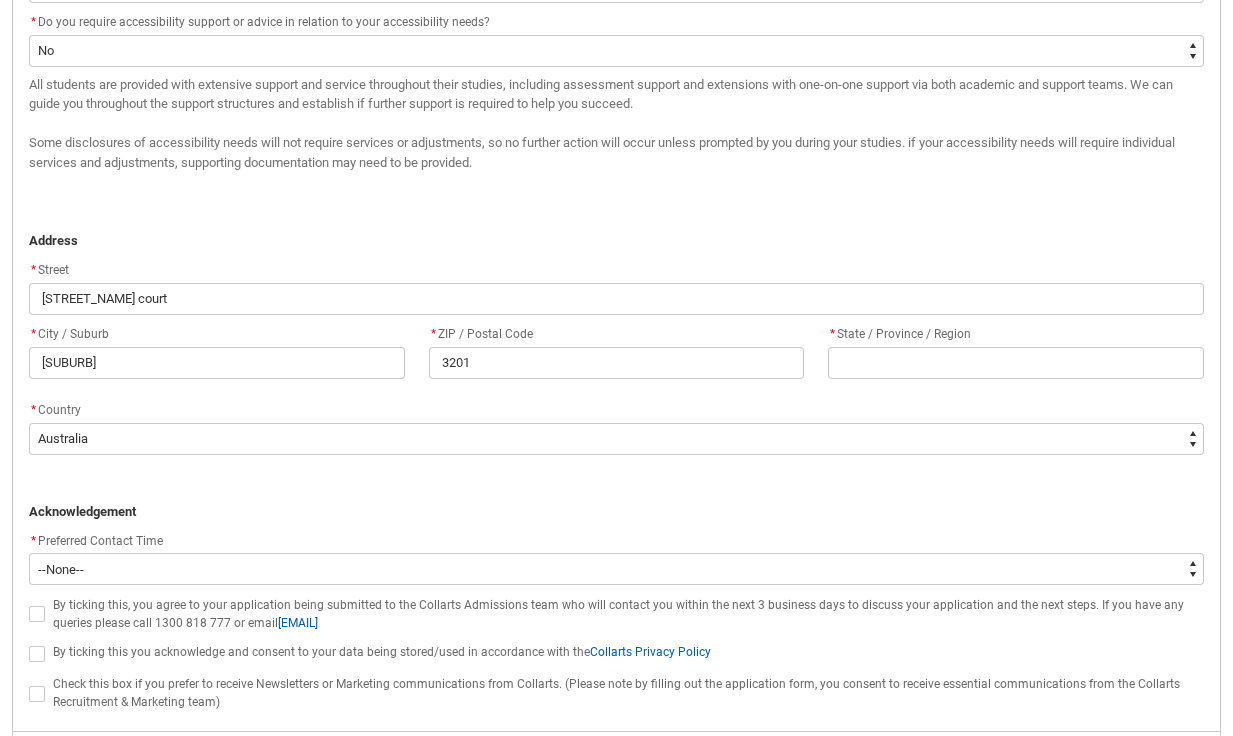 click on "﻿ Acknowledgement" 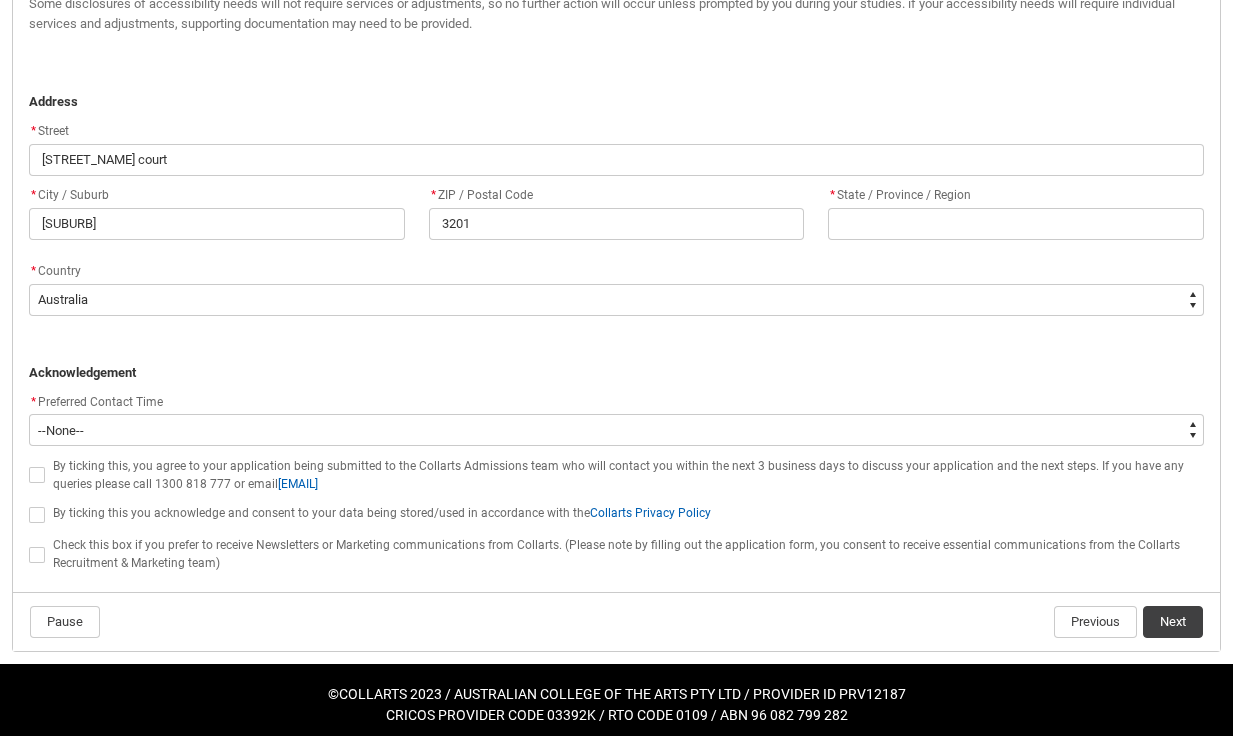 scroll, scrollTop: 1547, scrollLeft: 0, axis: vertical 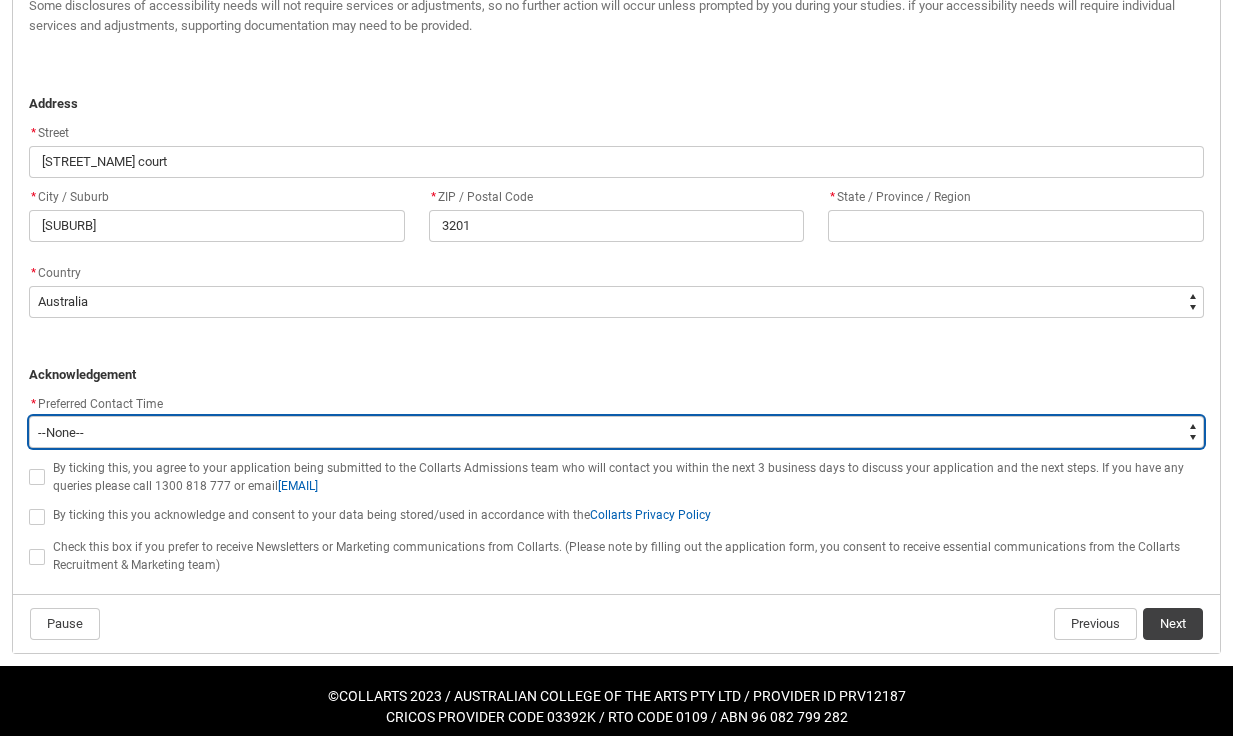 type 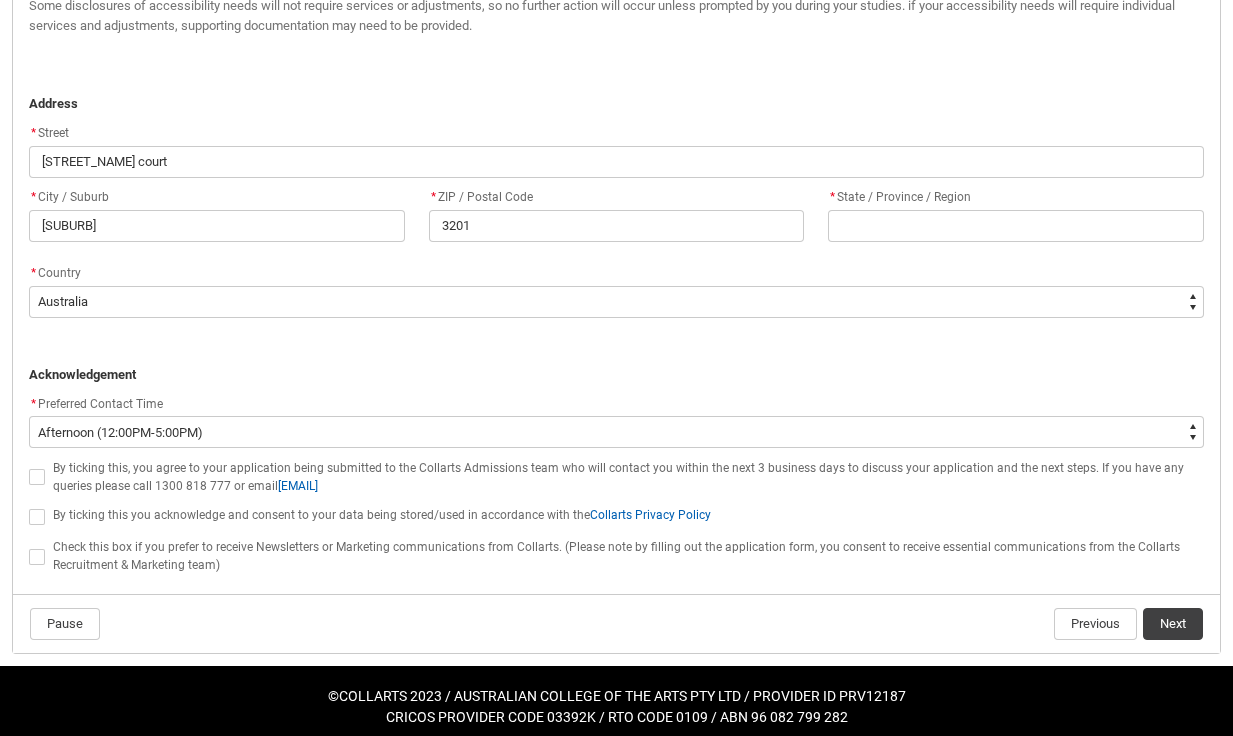 click 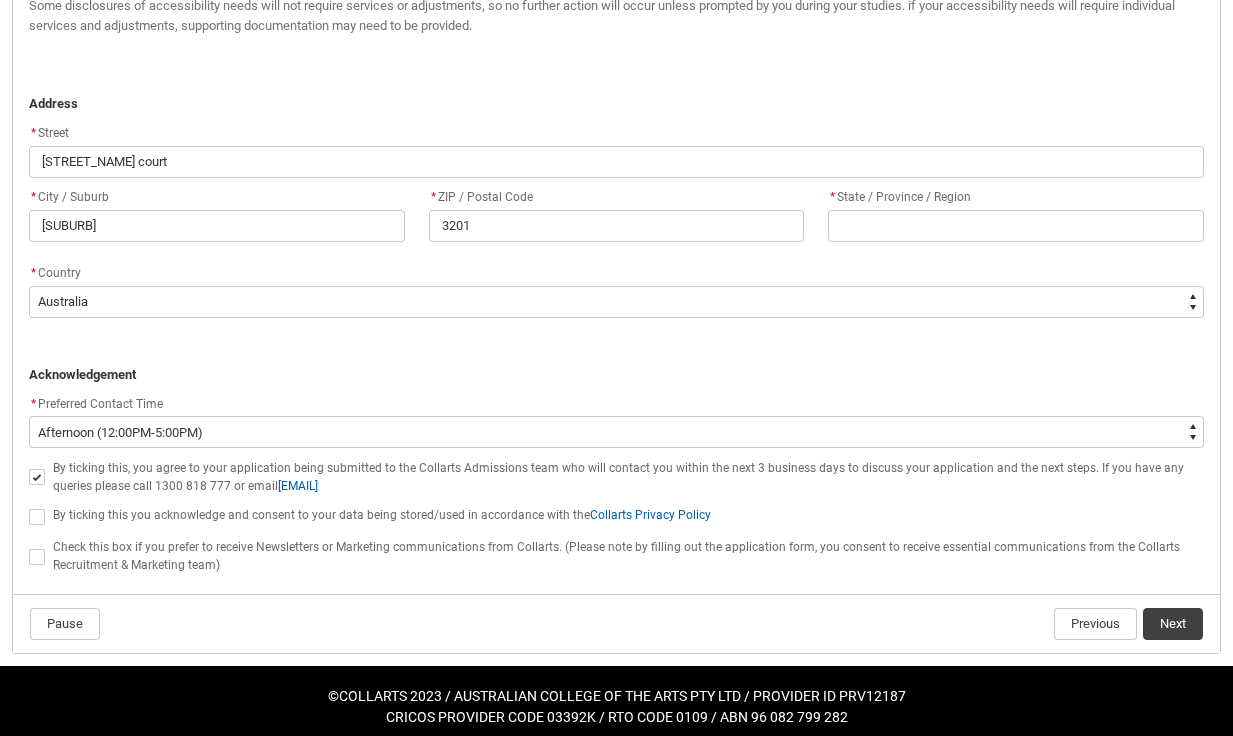 click 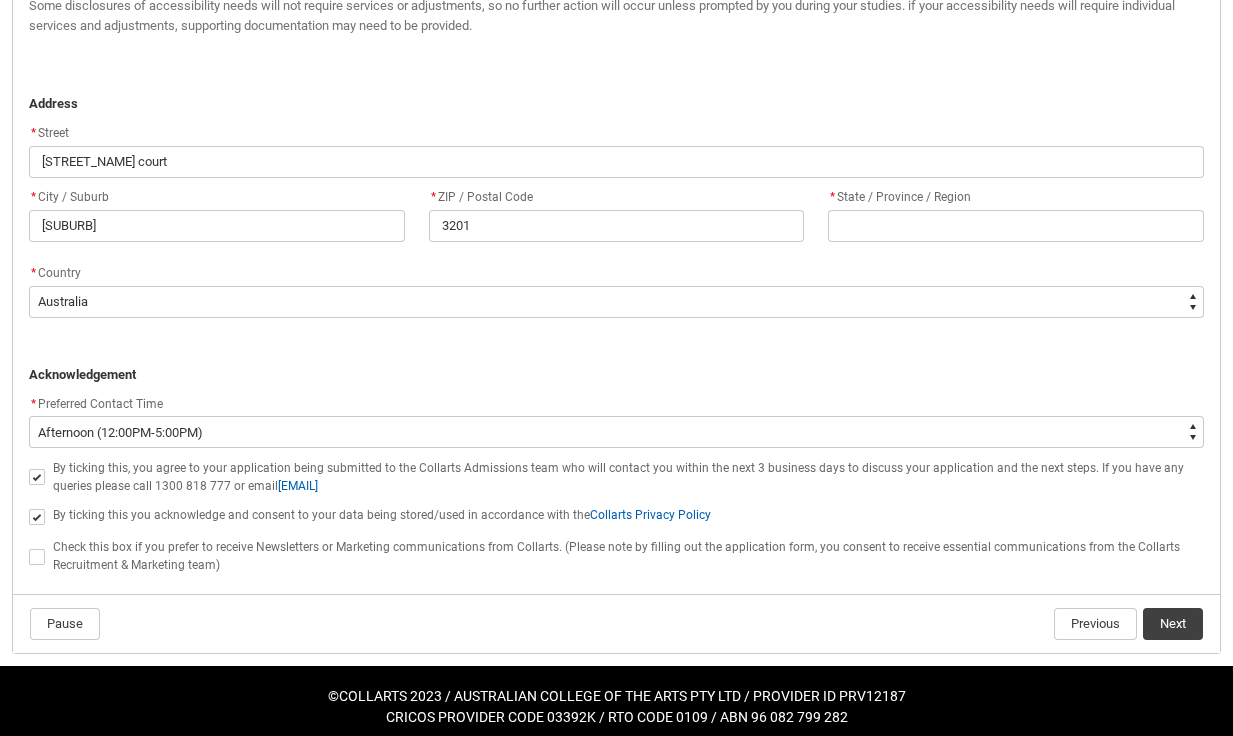 click on "Next" 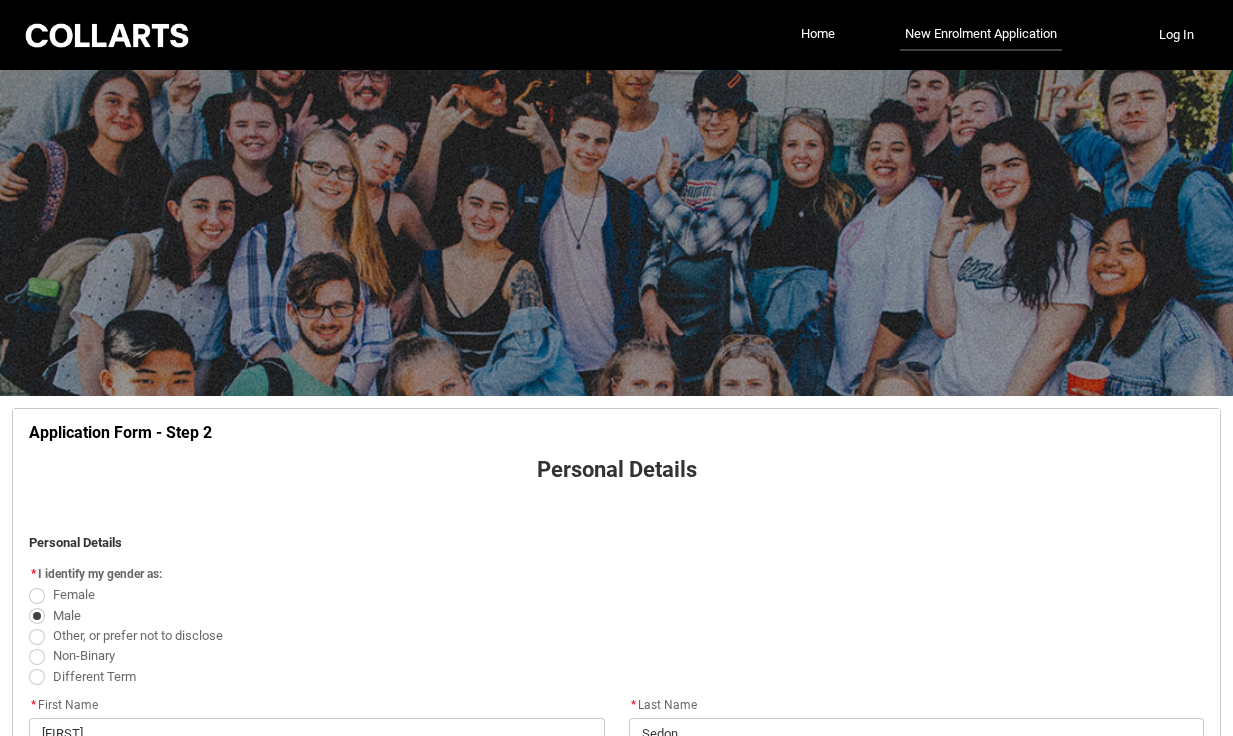 scroll, scrollTop: 1397, scrollLeft: 0, axis: vertical 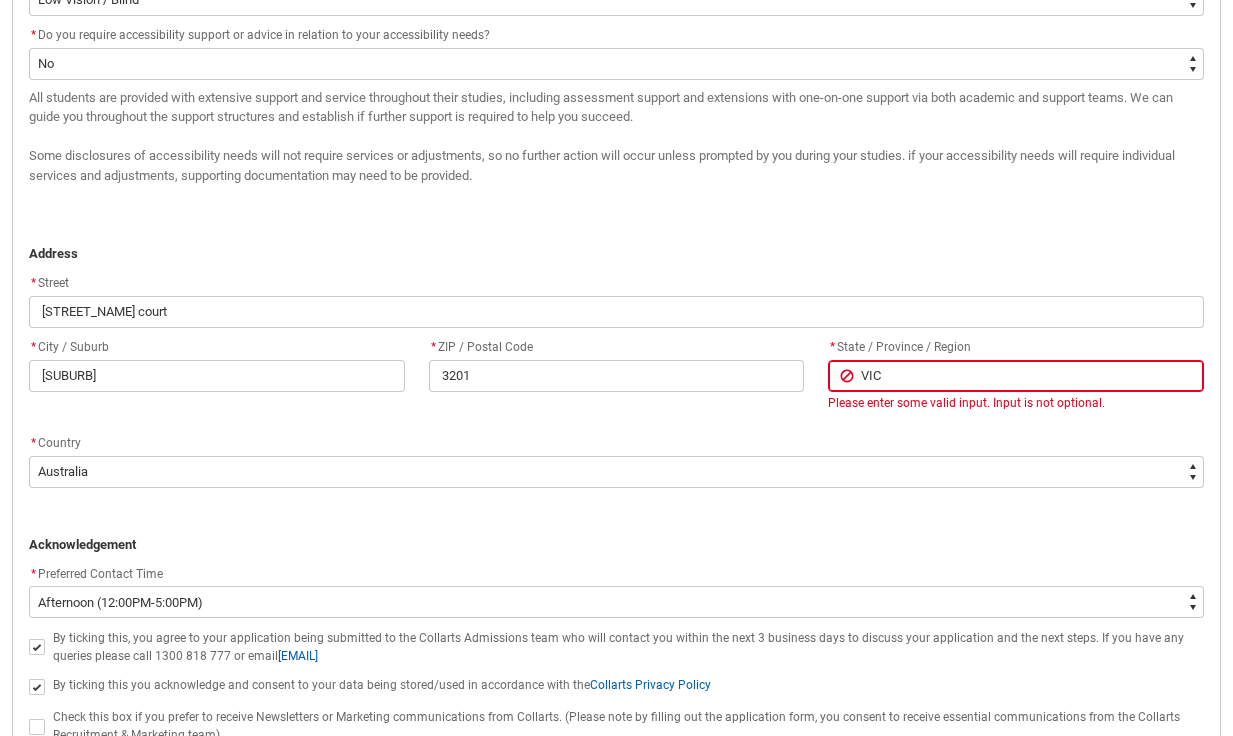 click on "* City / Suburb [SUBURB] * ZIP / Postal Code [POSTAL CODE] * State / Province / Region VIC Please enter some valid input. Input is not optional." 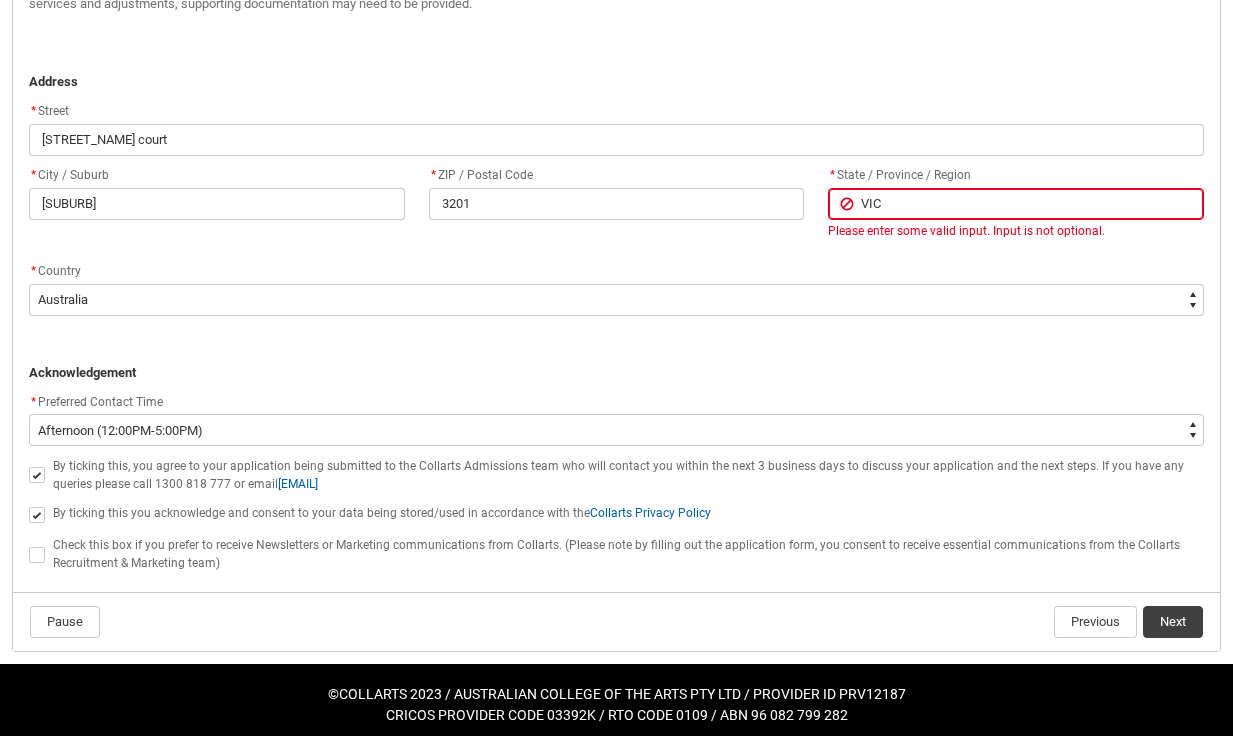 scroll, scrollTop: 1567, scrollLeft: 0, axis: vertical 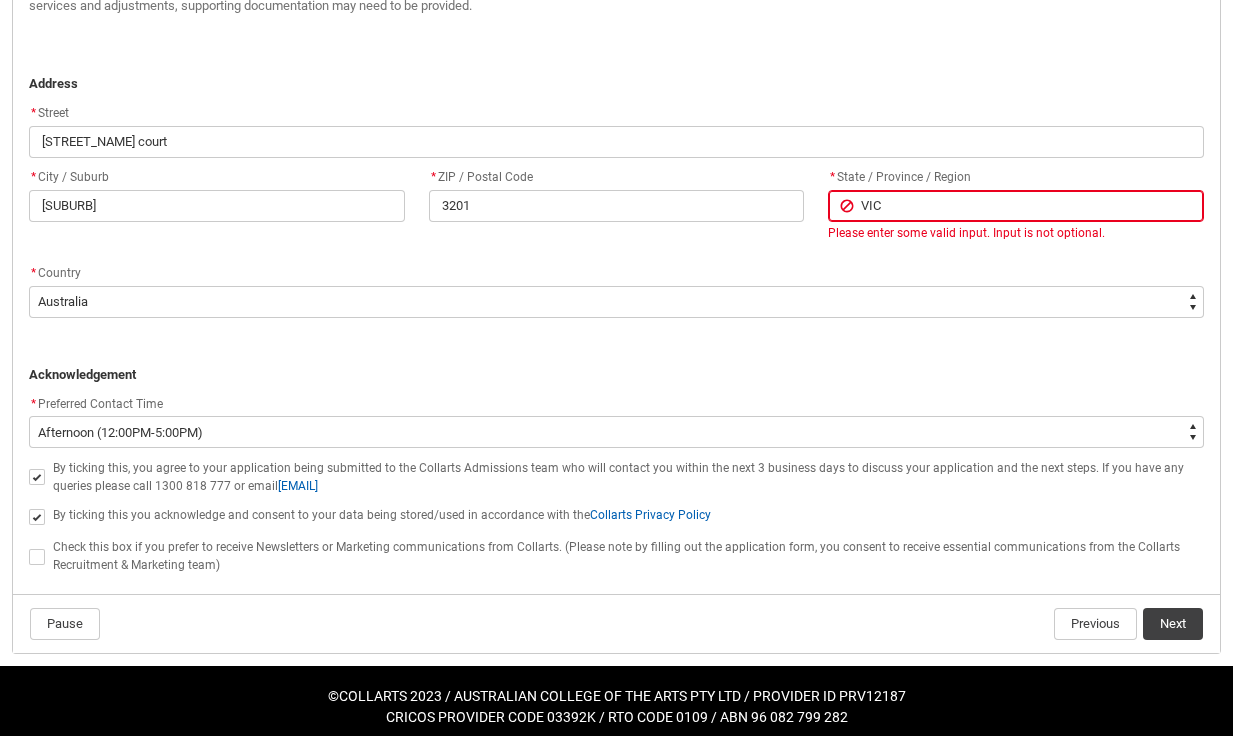click on "Next" 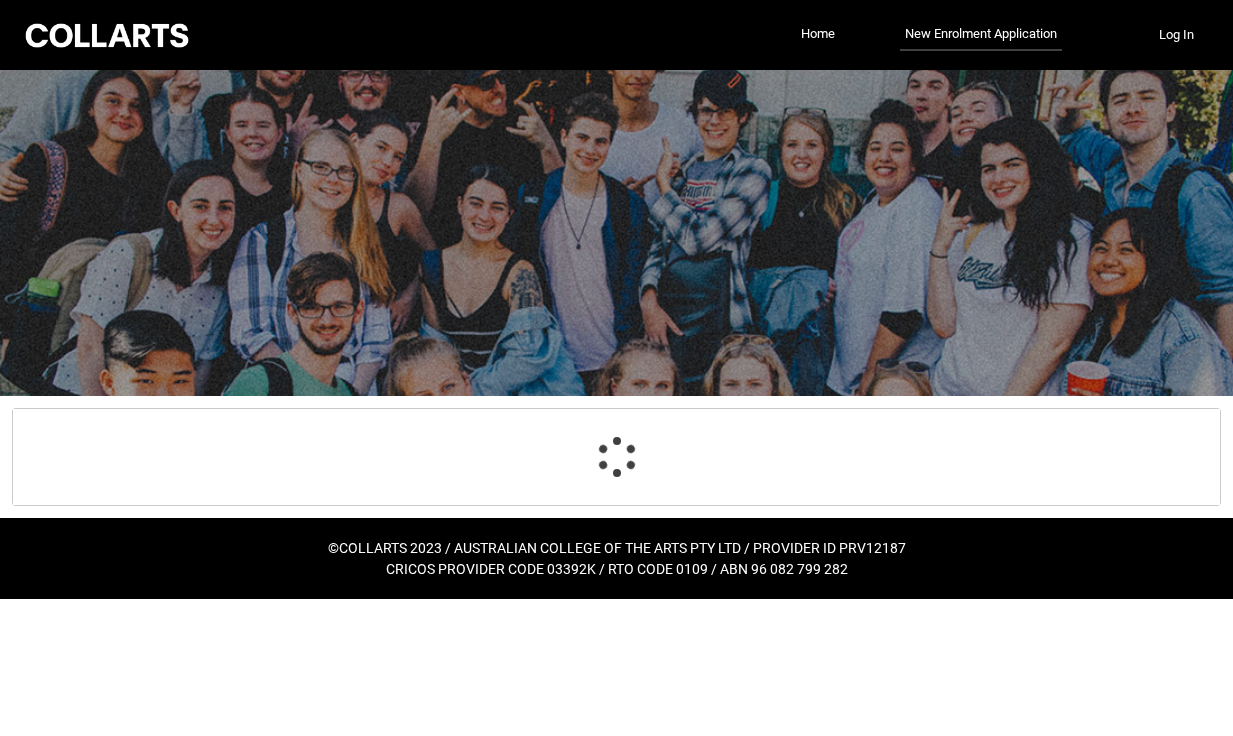 scroll, scrollTop: 209, scrollLeft: 0, axis: vertical 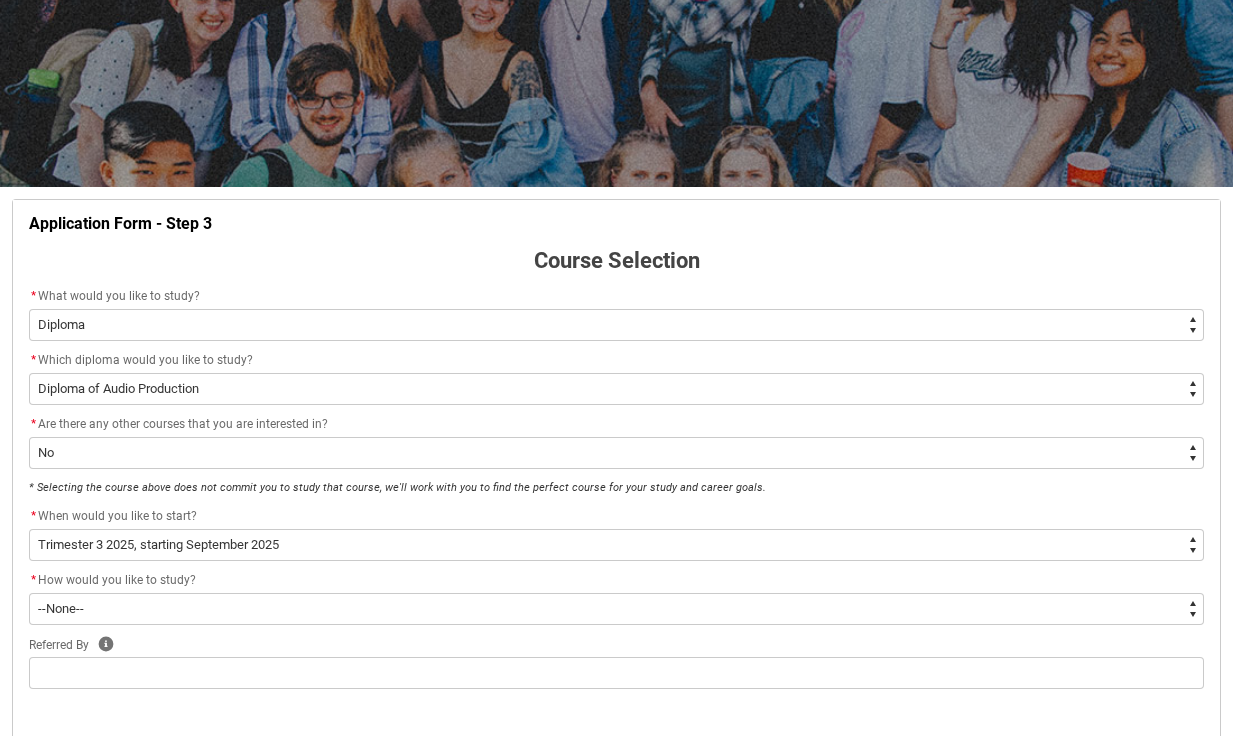 click on "* Selecting the course above does not commit you to study that course, we'll work with you to find the perfect course for your study and career goals." 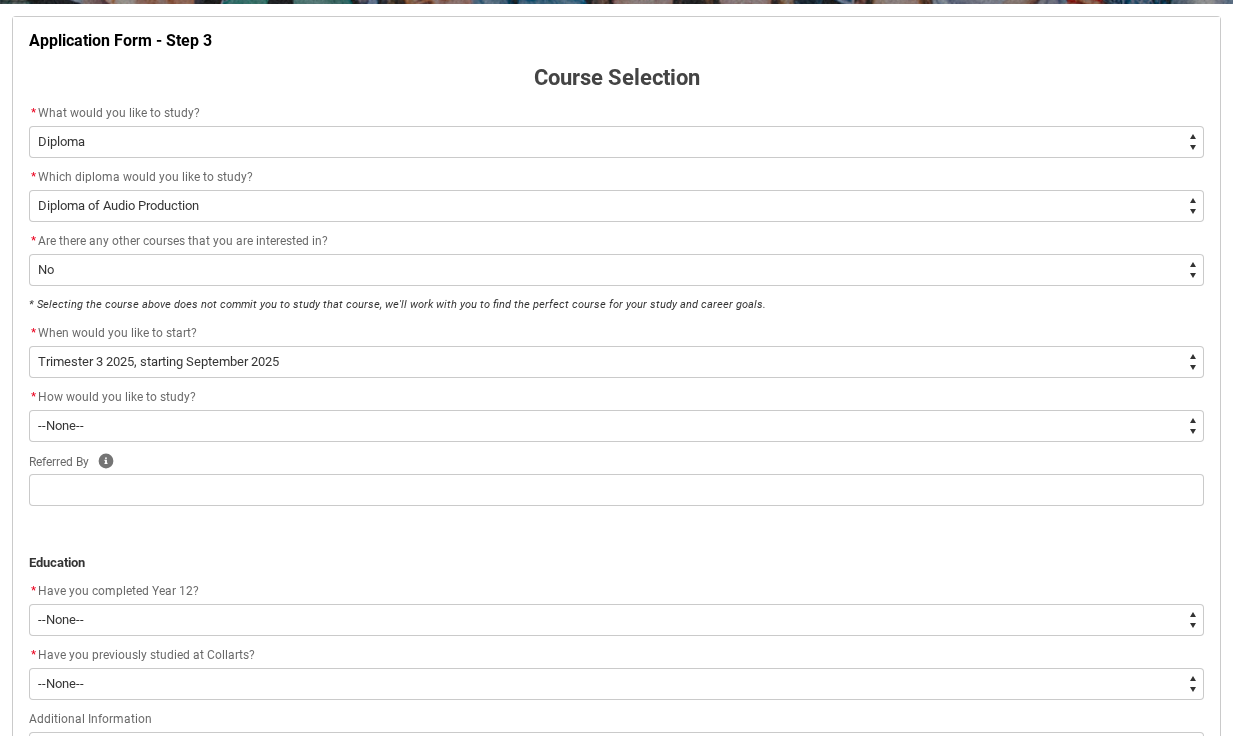 scroll, scrollTop: 393, scrollLeft: 0, axis: vertical 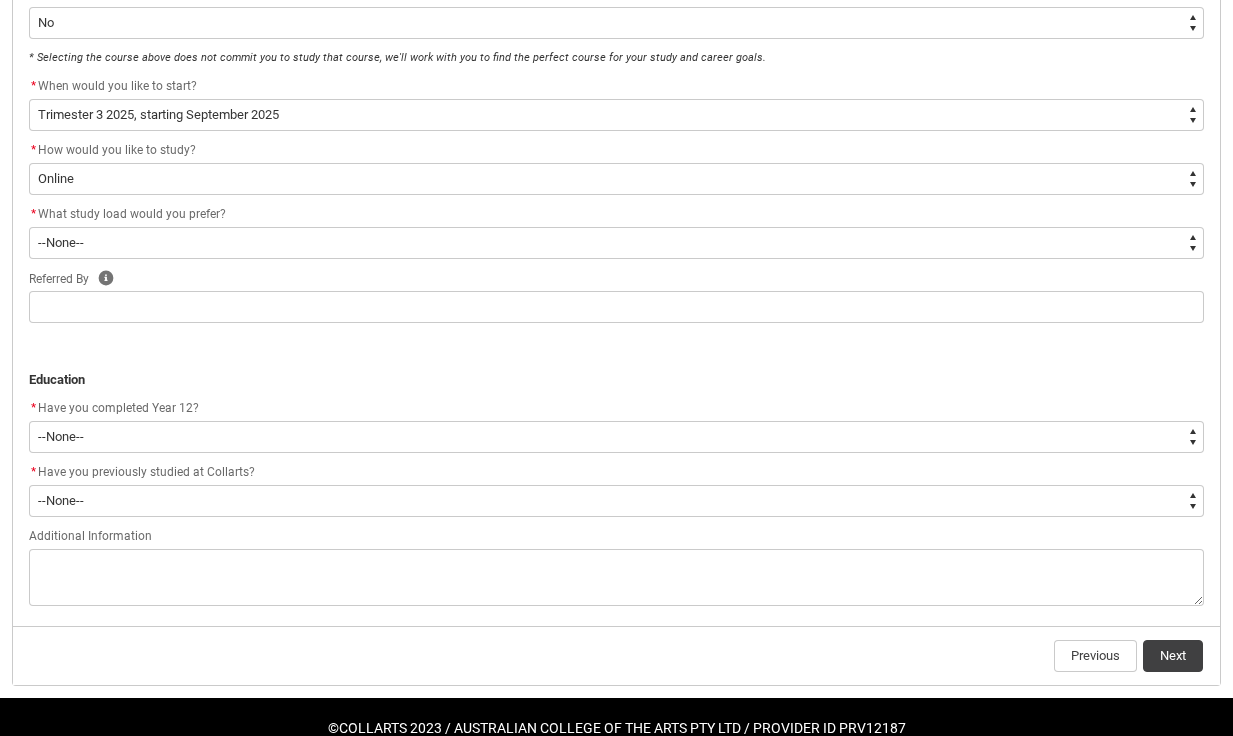 click on "* Have you completed Year 12?" 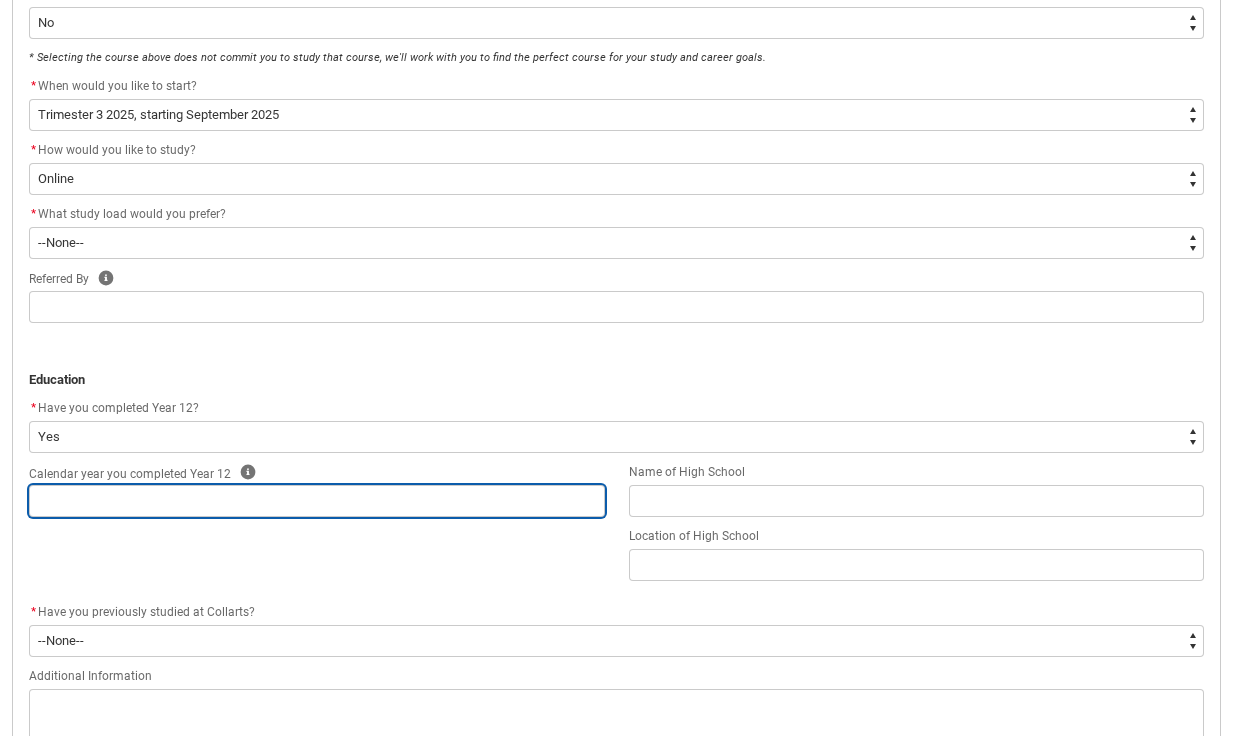 click at bounding box center (317, 501) 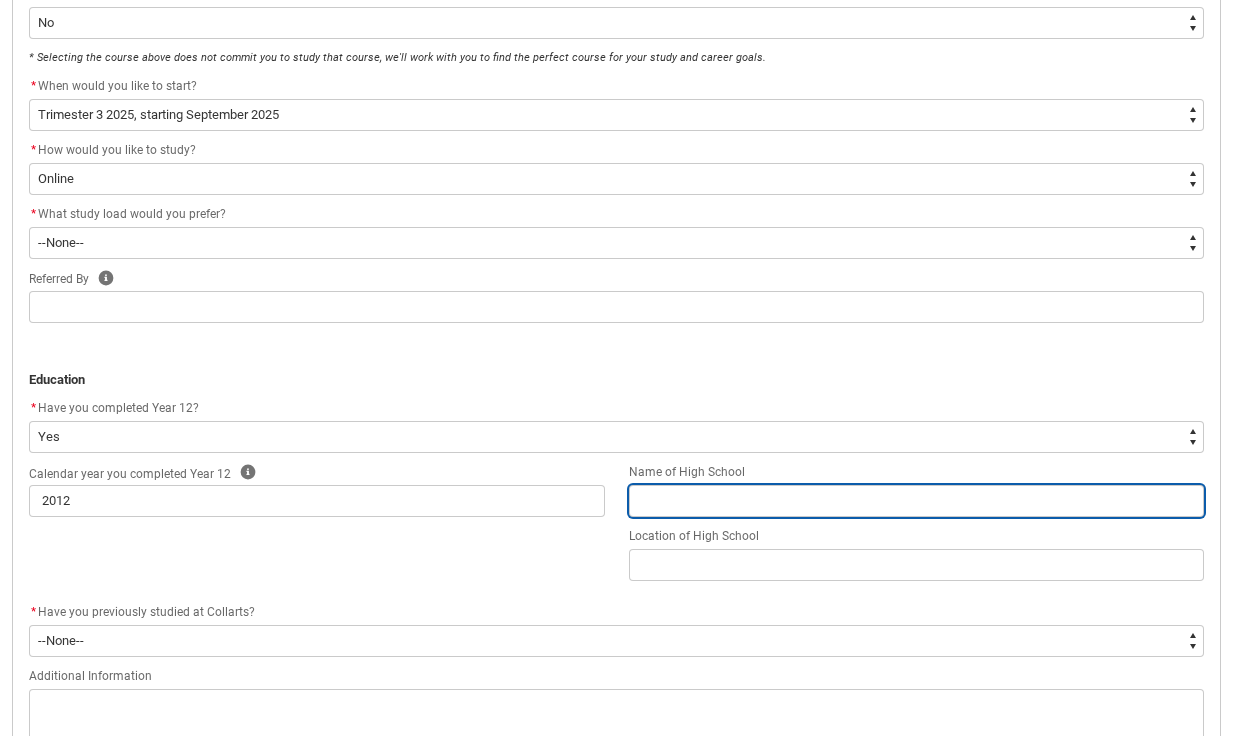 click at bounding box center (917, 501) 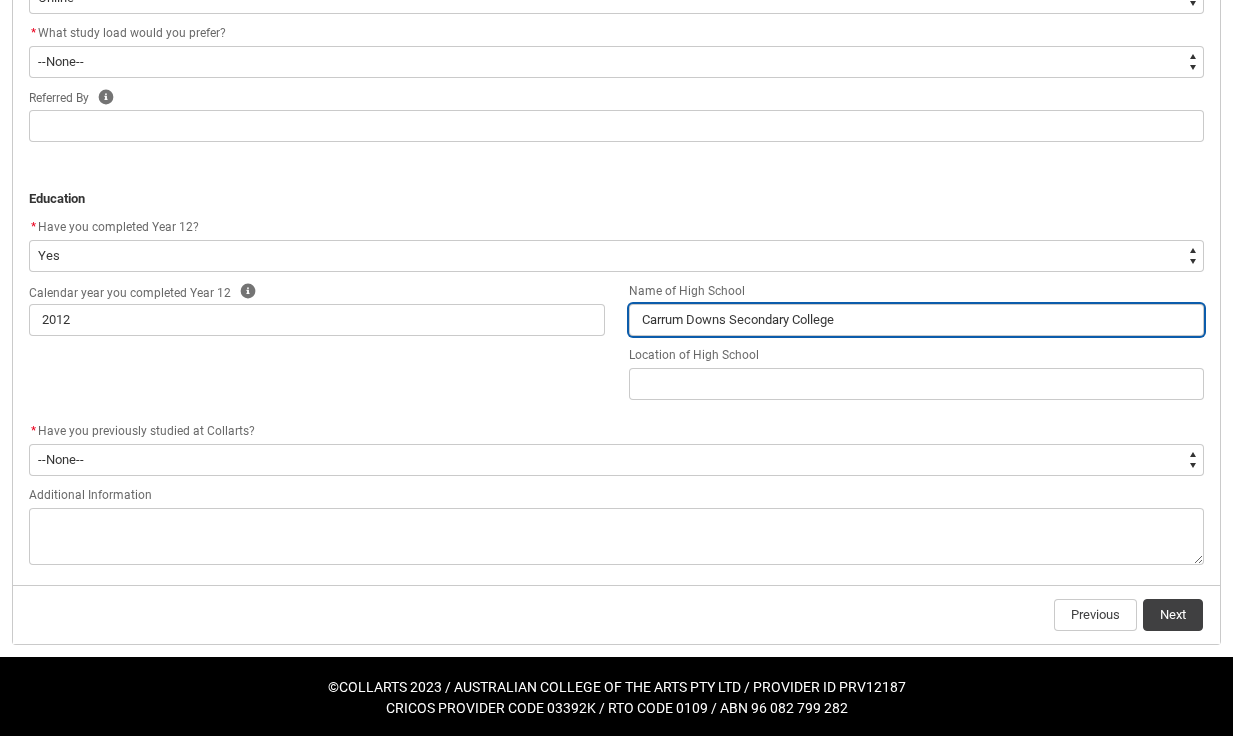 scroll, scrollTop: 819, scrollLeft: 0, axis: vertical 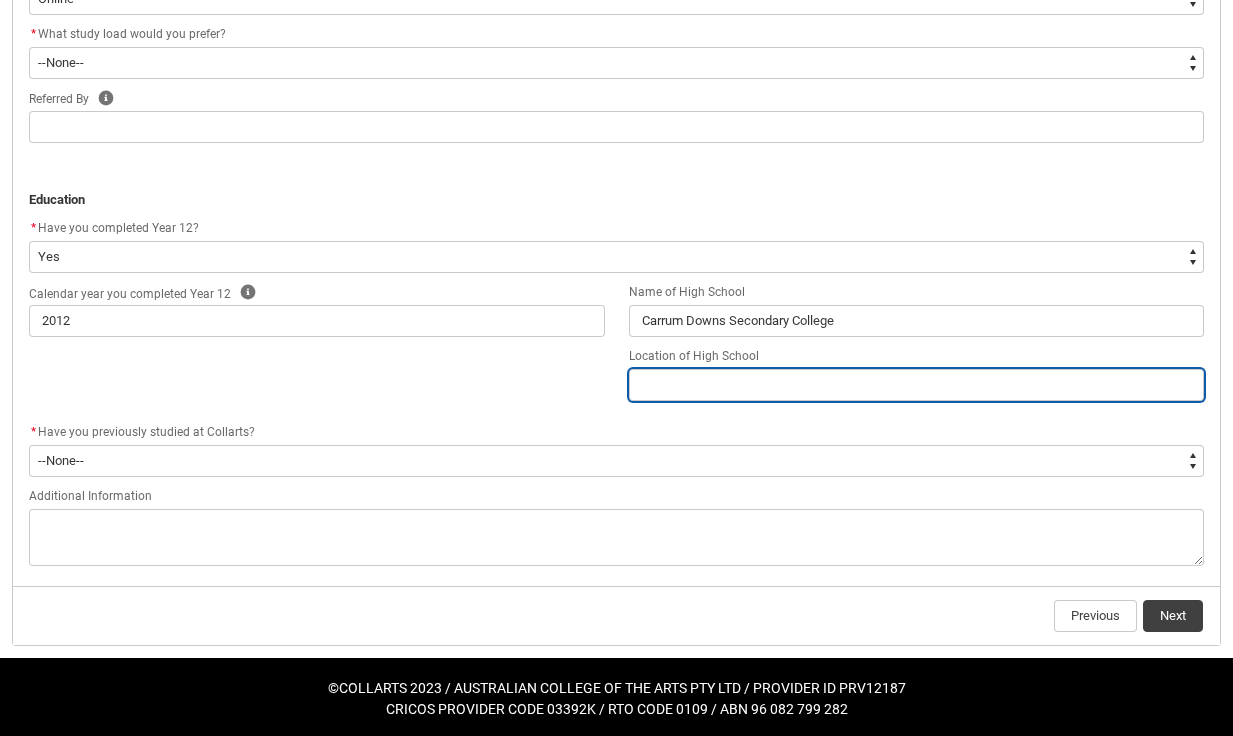 click at bounding box center [917, 385] 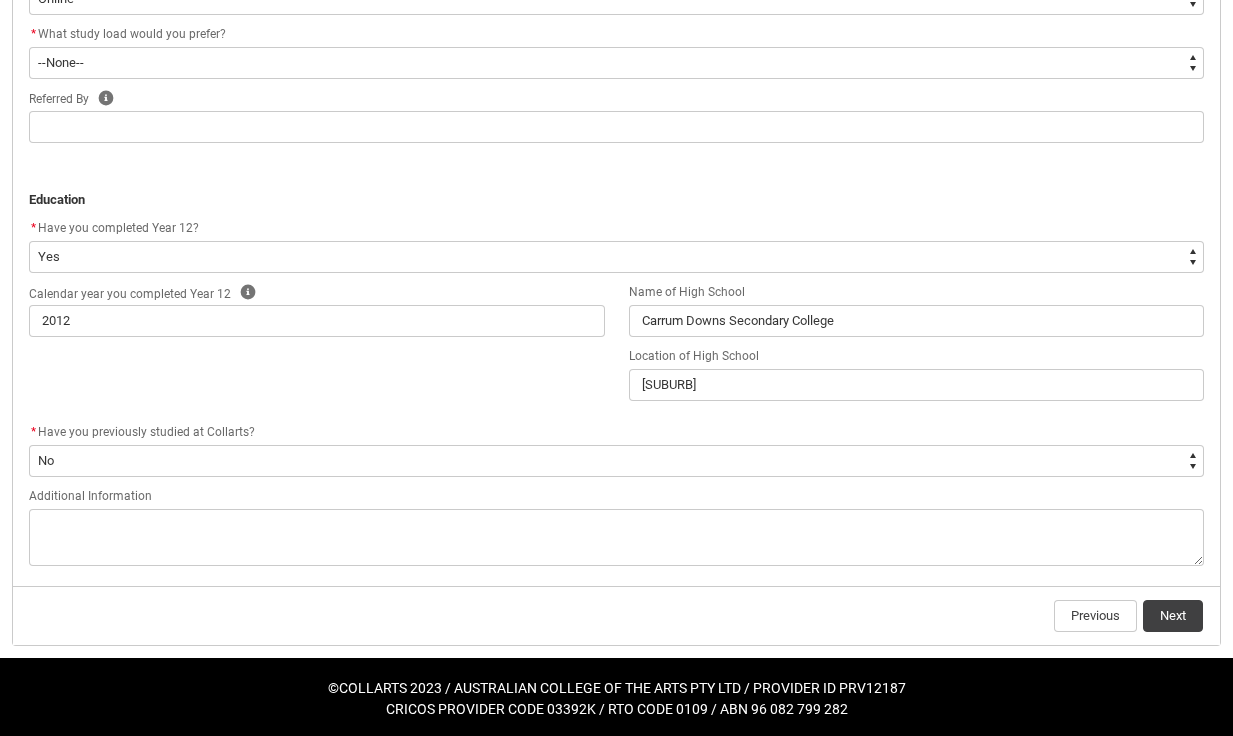 click on "Calendar year you completed Year 12 Help 2012 Name of High School [SUBURB] Secondary College Location of High School [SUBURB]" 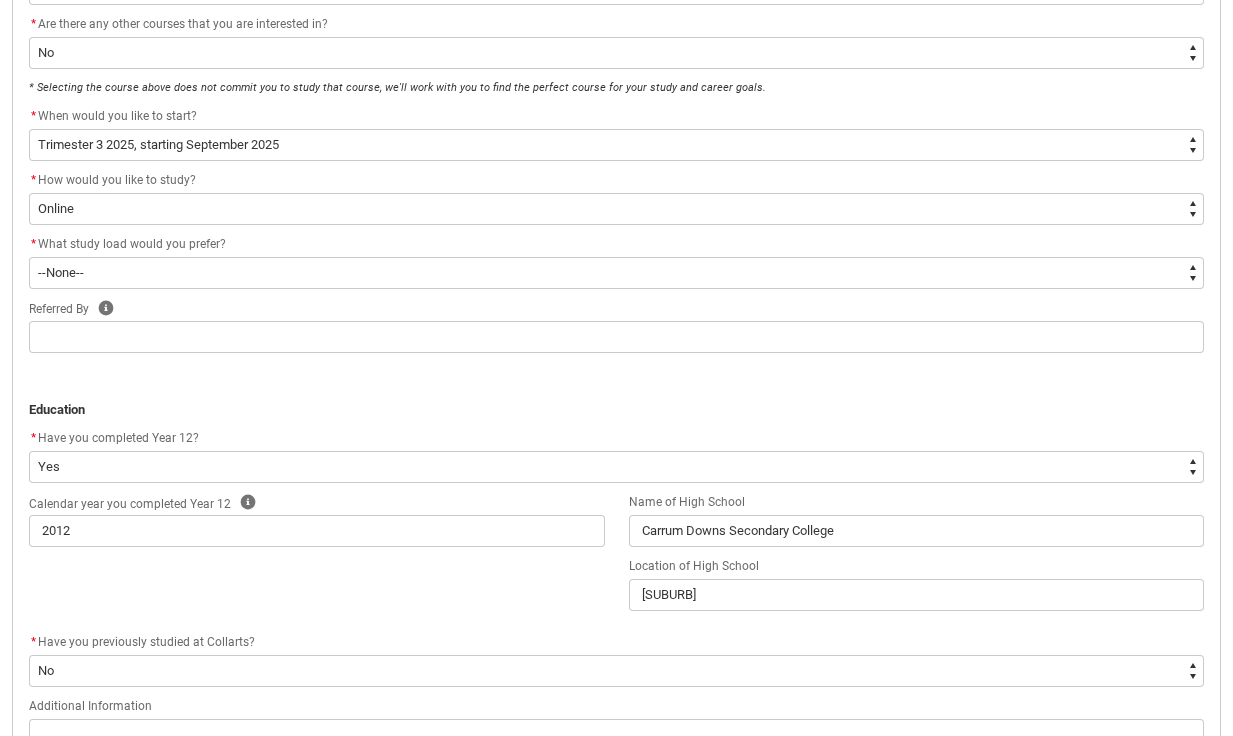 scroll, scrollTop: 601, scrollLeft: 0, axis: vertical 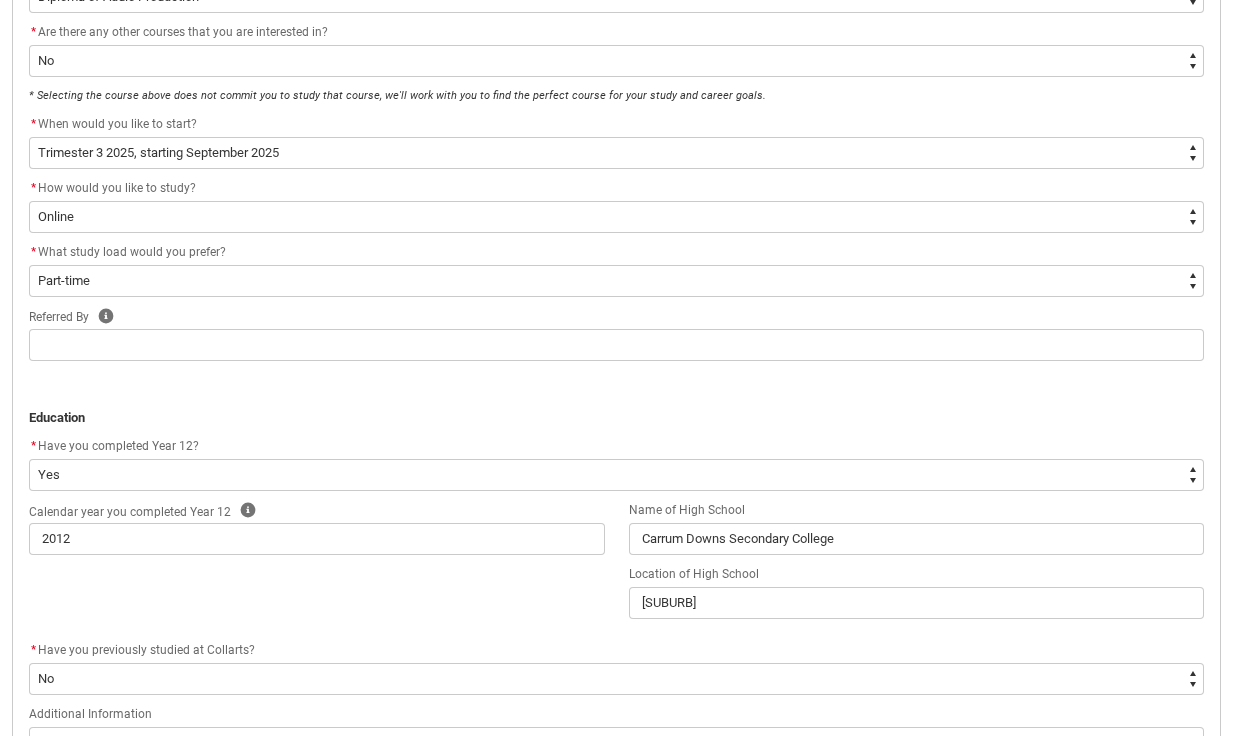 click 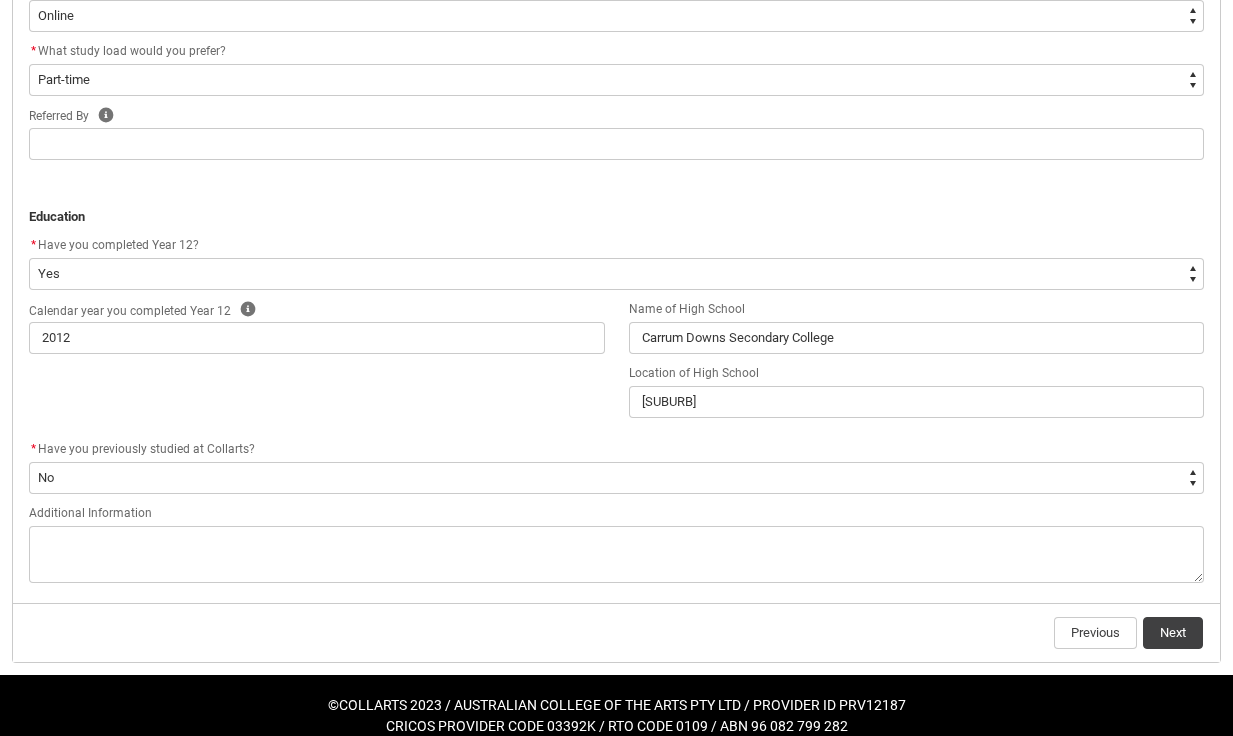 scroll, scrollTop: 819, scrollLeft: 0, axis: vertical 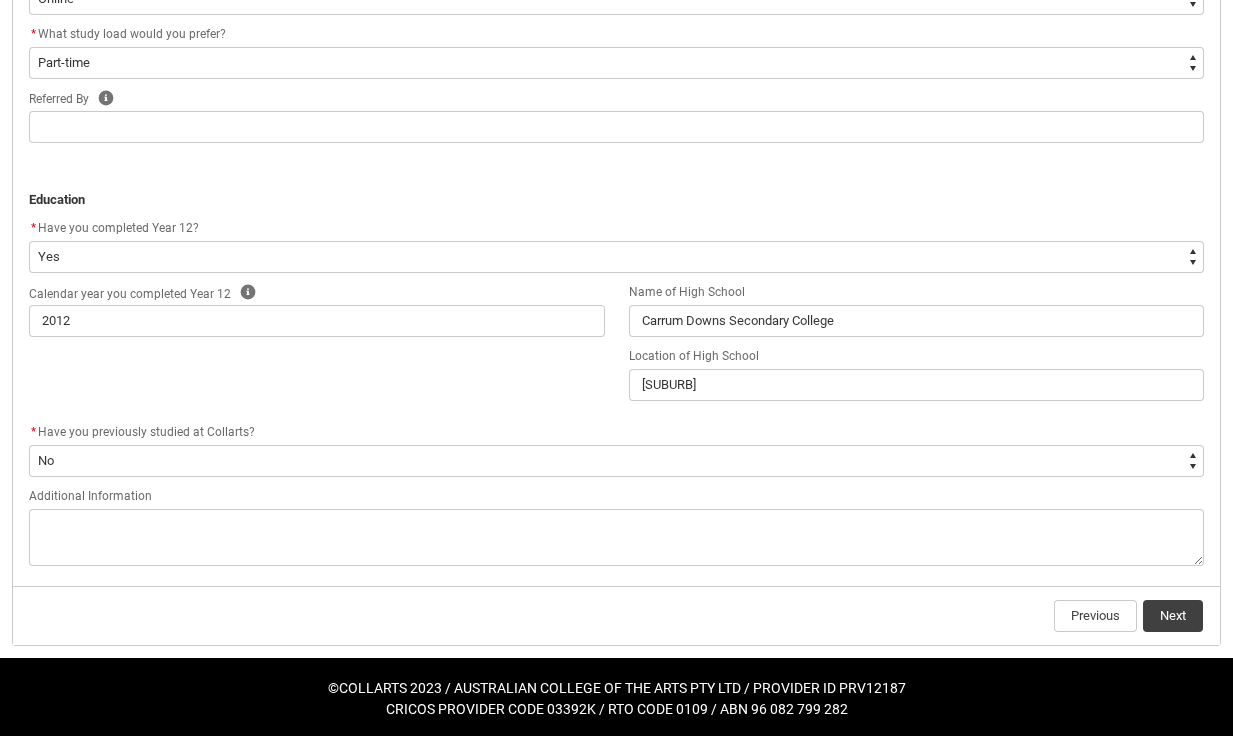 click on "Next" 